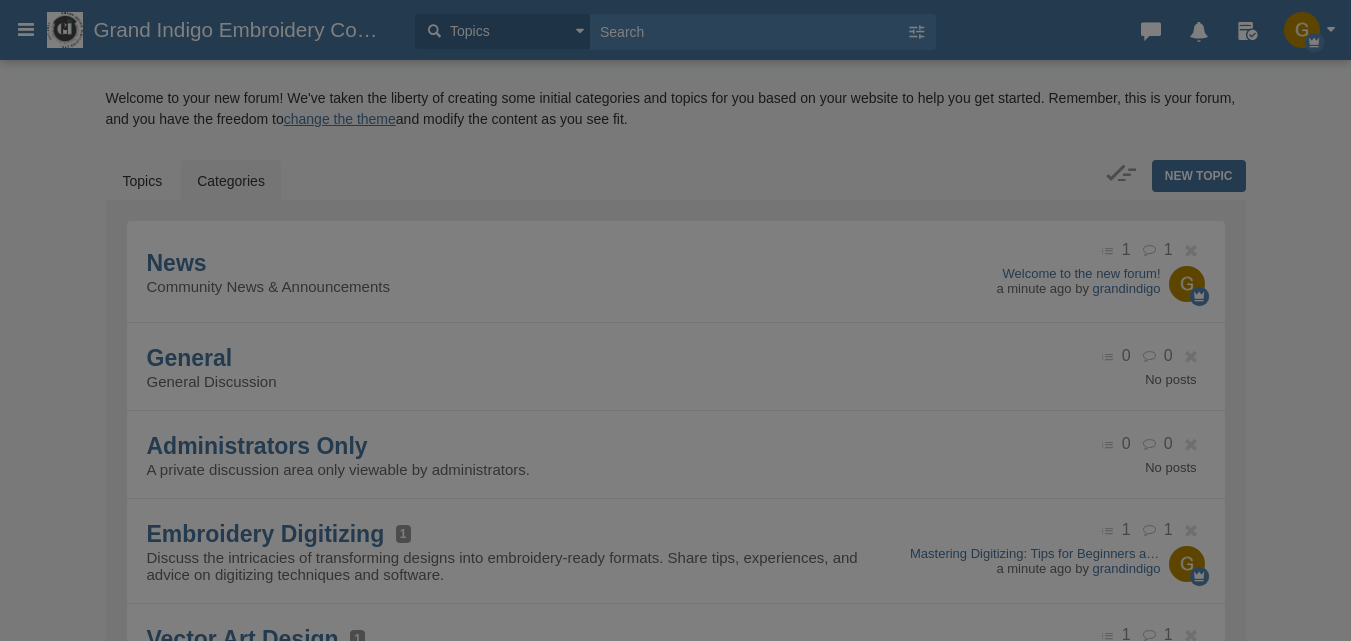scroll, scrollTop: 0, scrollLeft: 0, axis: both 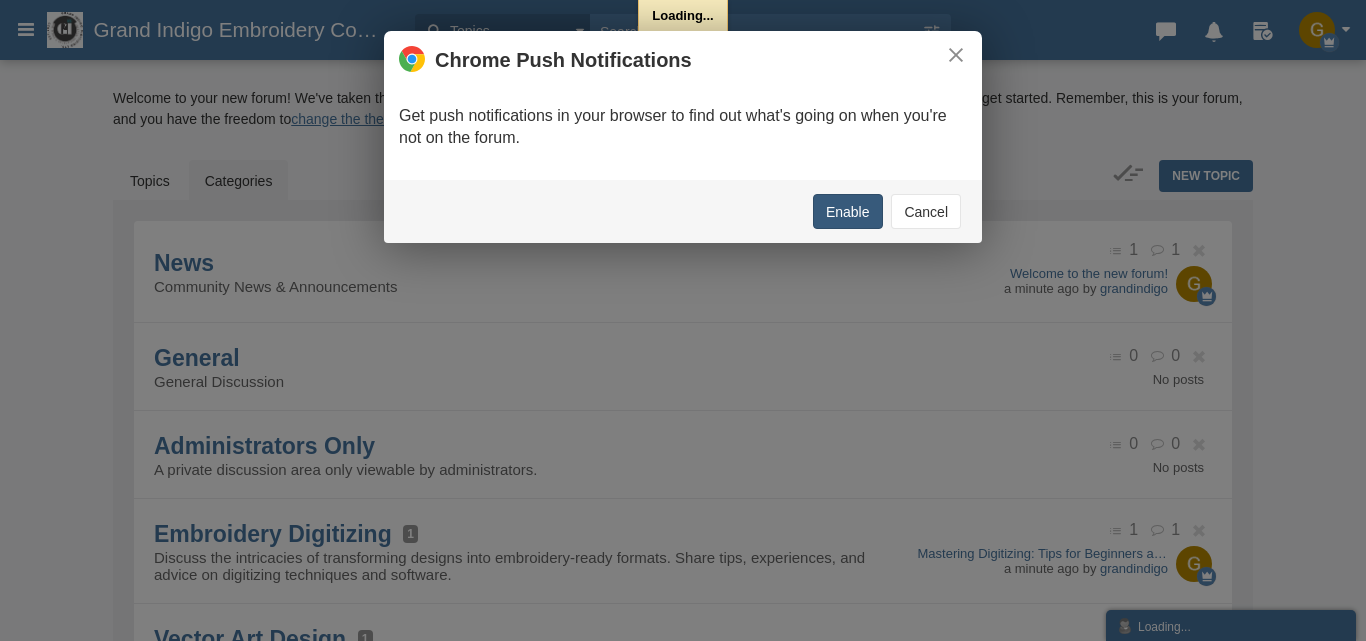 click on "Enable" at bounding box center (848, 211) 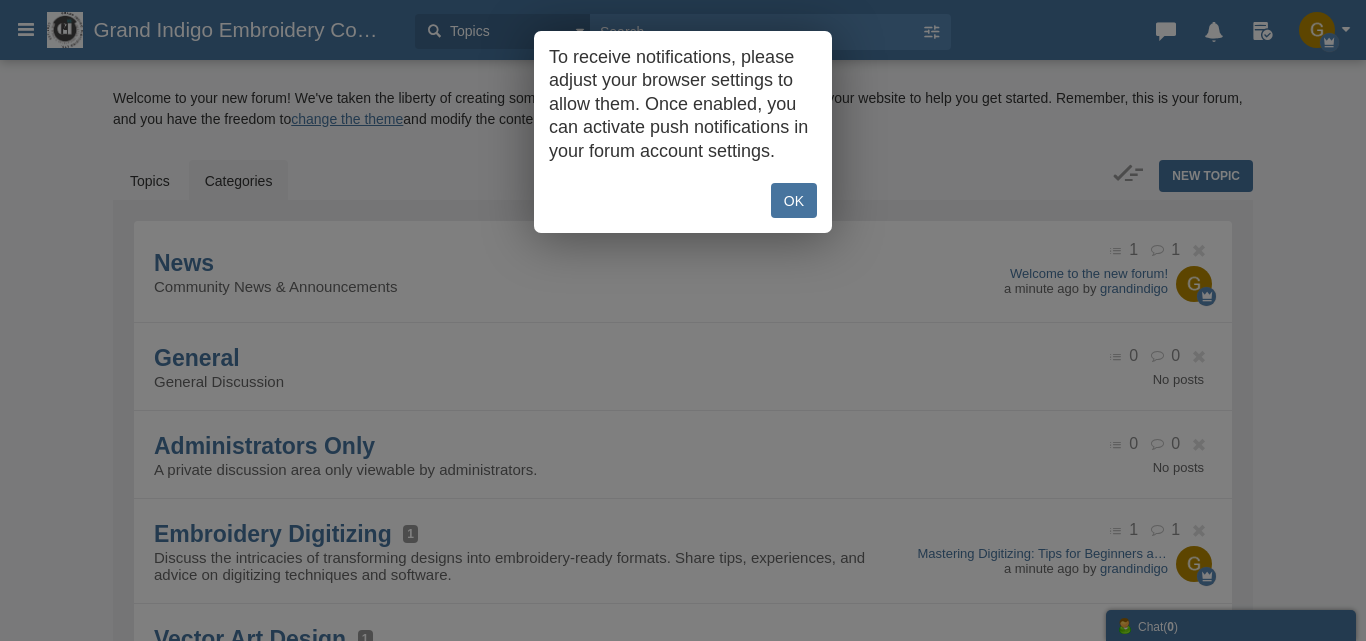 click on "OK" at bounding box center (794, 200) 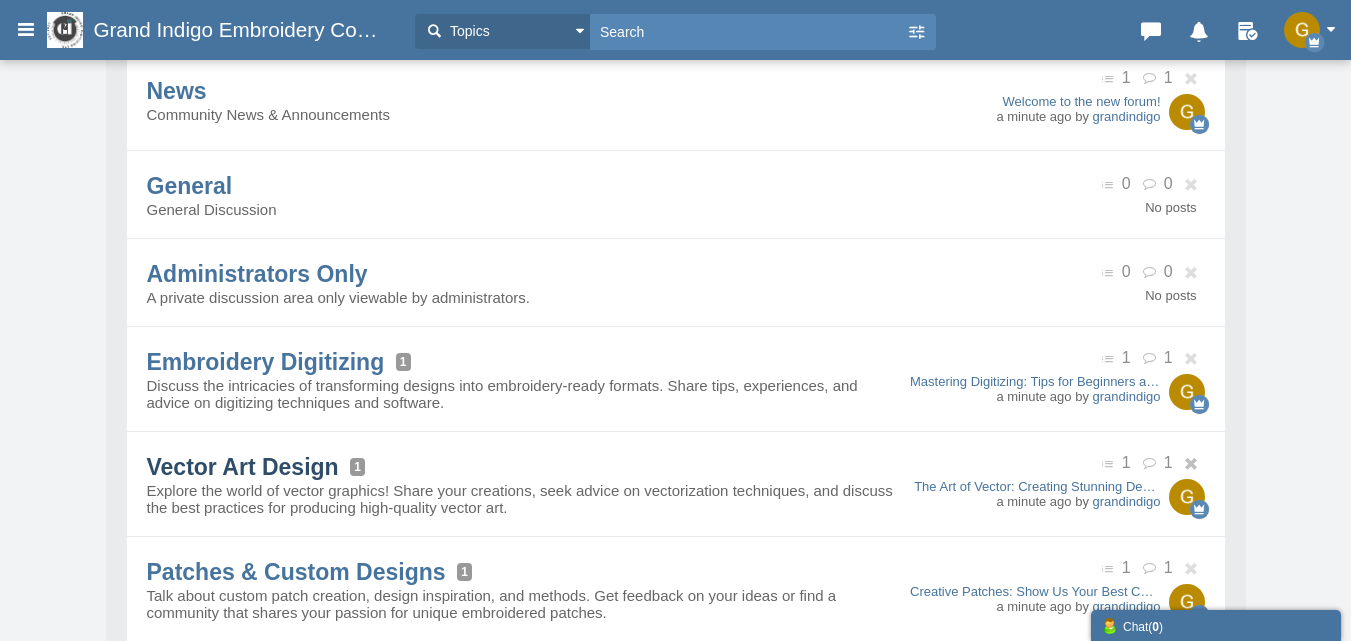 scroll, scrollTop: 200, scrollLeft: 0, axis: vertical 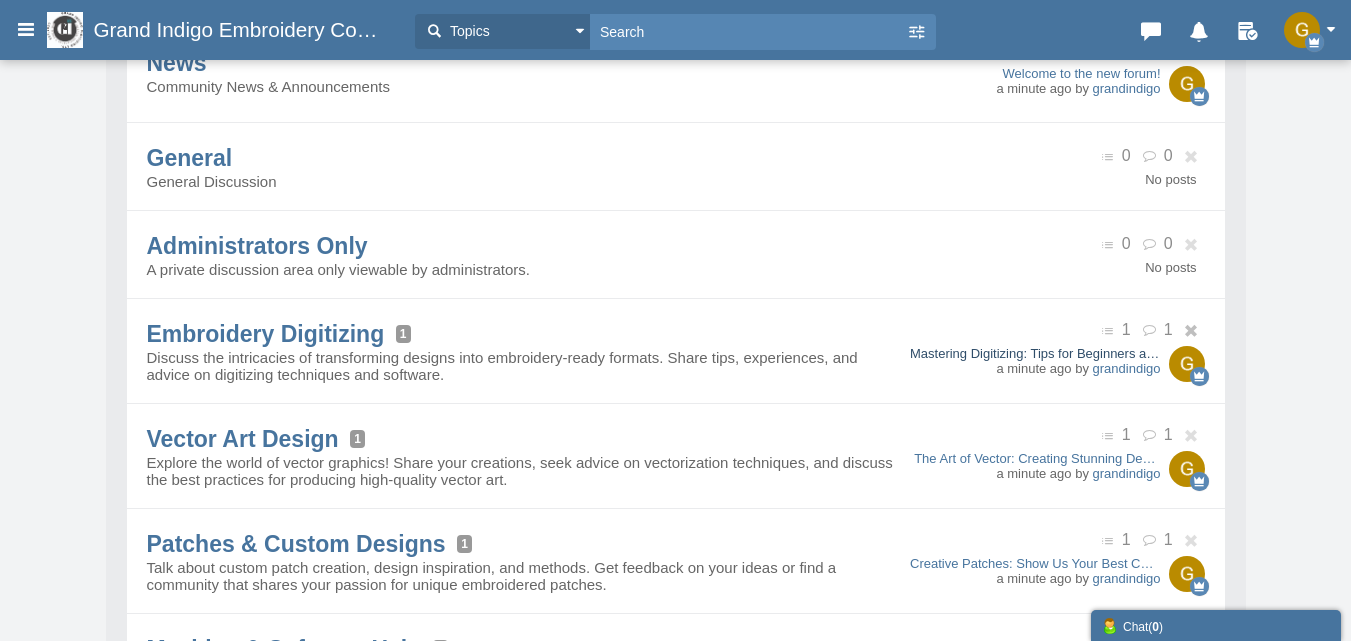 click on "Mastering Digitizing: Tips for Beginners and Experts" at bounding box center [1035, 353] 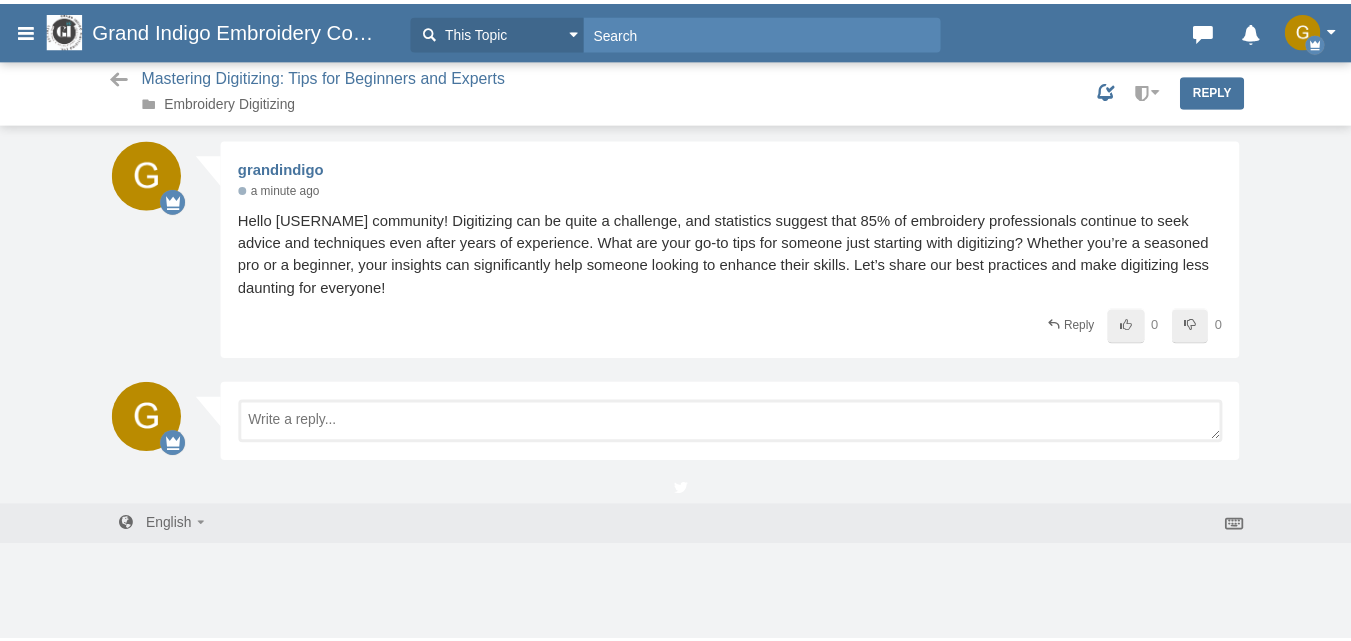 scroll, scrollTop: 0, scrollLeft: 0, axis: both 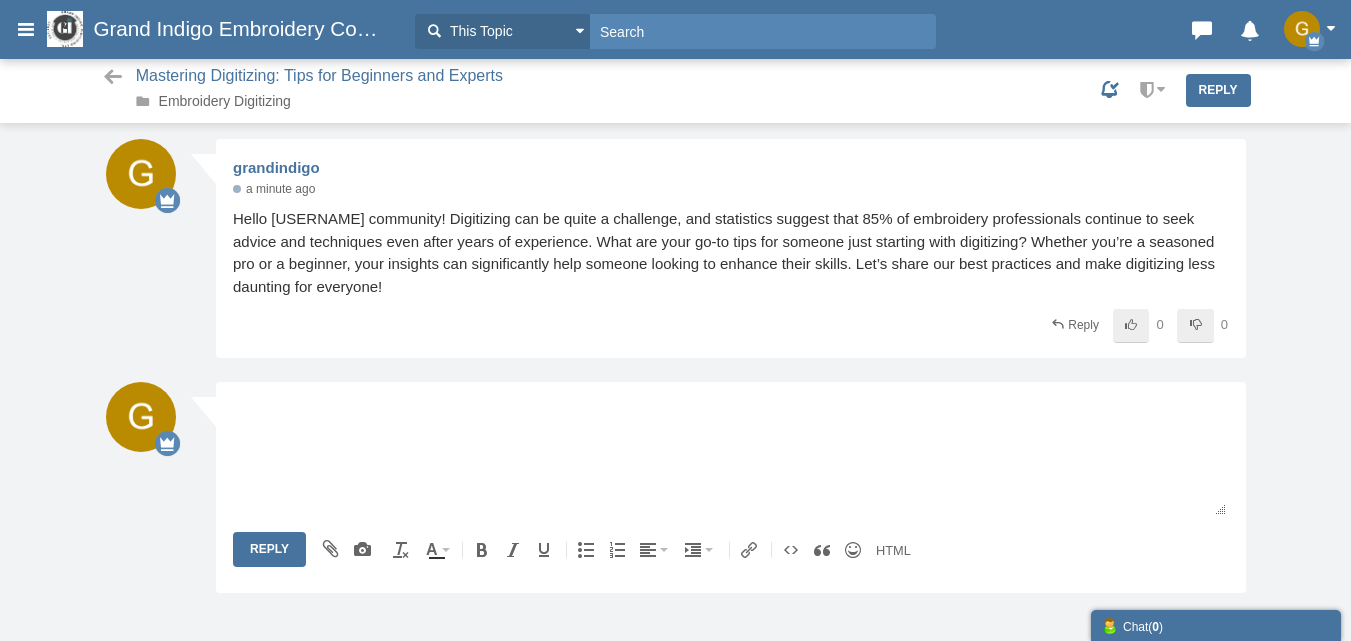 click at bounding box center [730, 454] 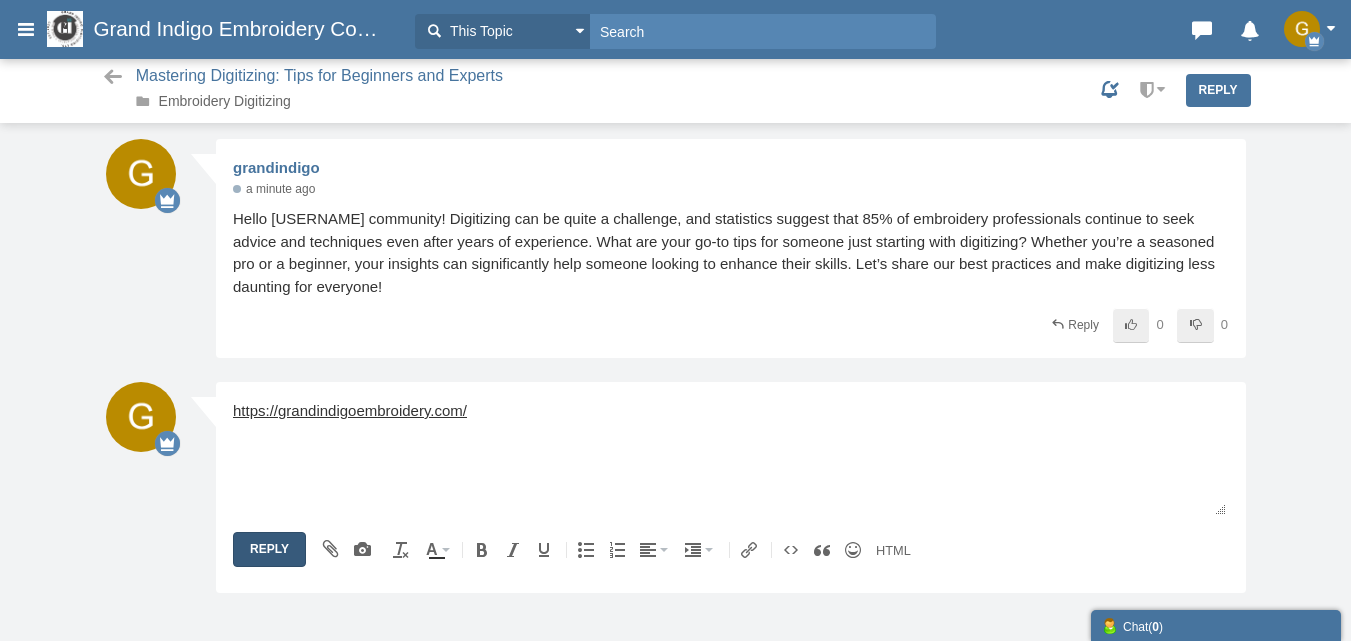click on "Reply" at bounding box center (269, 549) 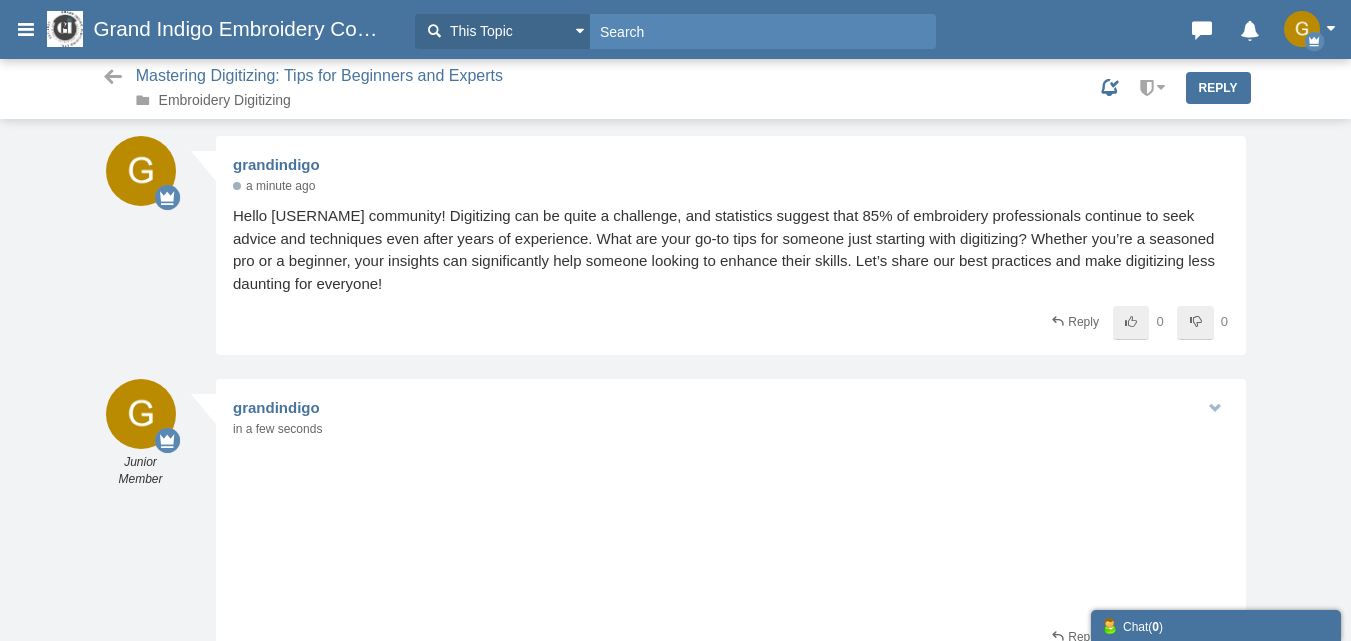 scroll, scrollTop: 0, scrollLeft: 0, axis: both 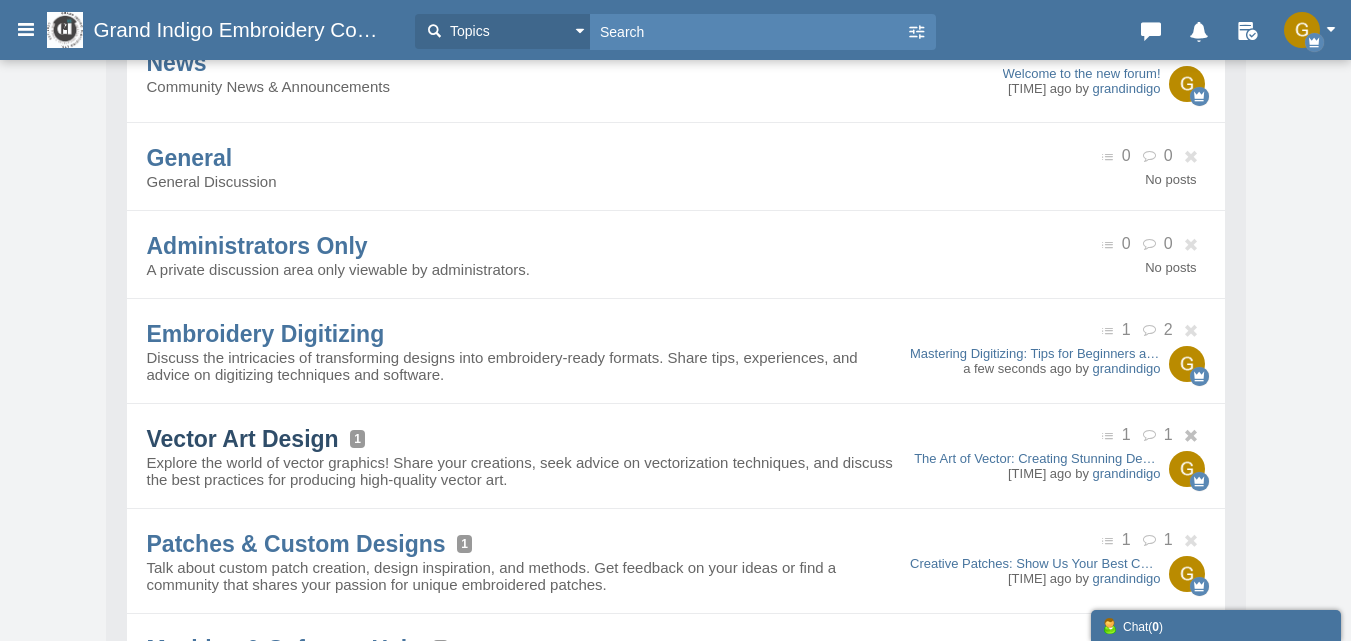 click on "Vector Art Design" at bounding box center (243, 439) 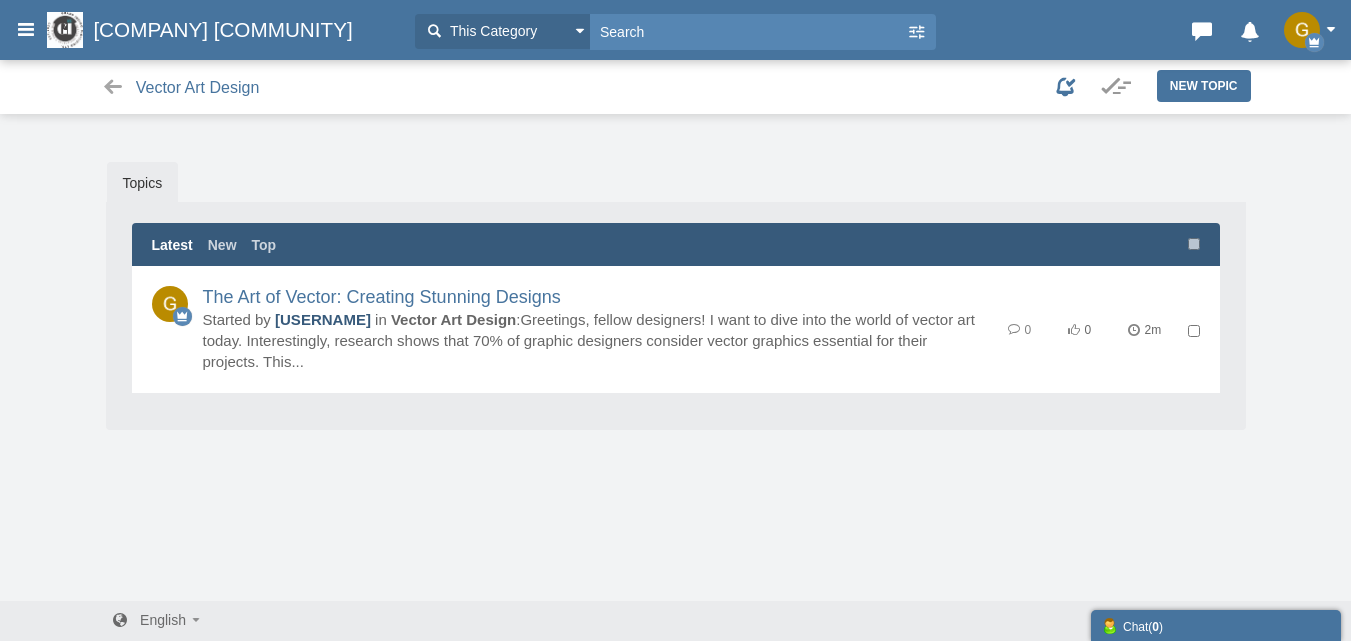 scroll, scrollTop: 5, scrollLeft: 0, axis: vertical 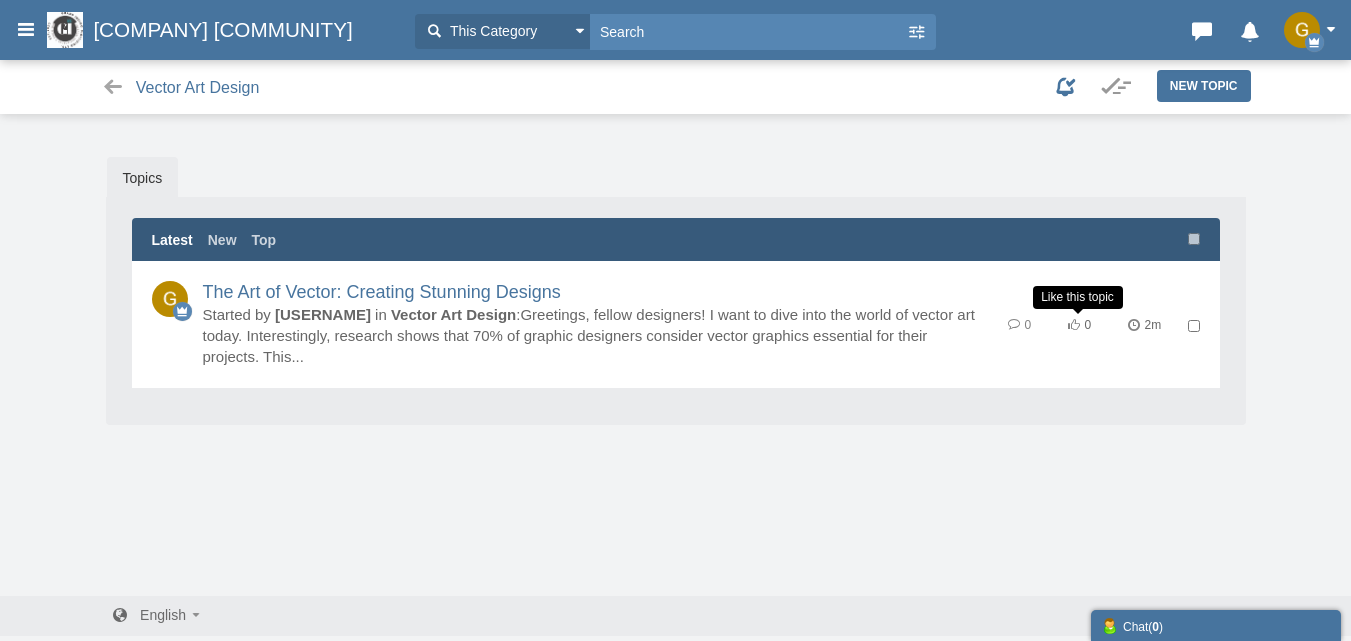 click at bounding box center [1076, 325] 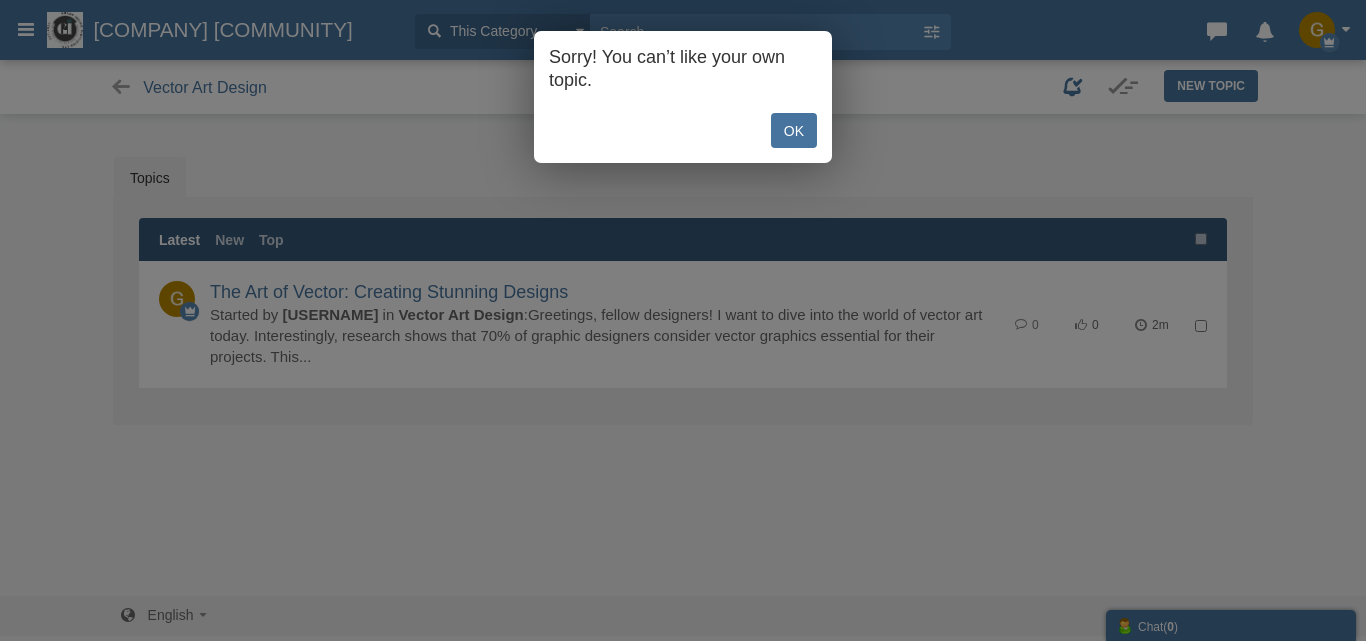 click on "OK" at bounding box center (794, 130) 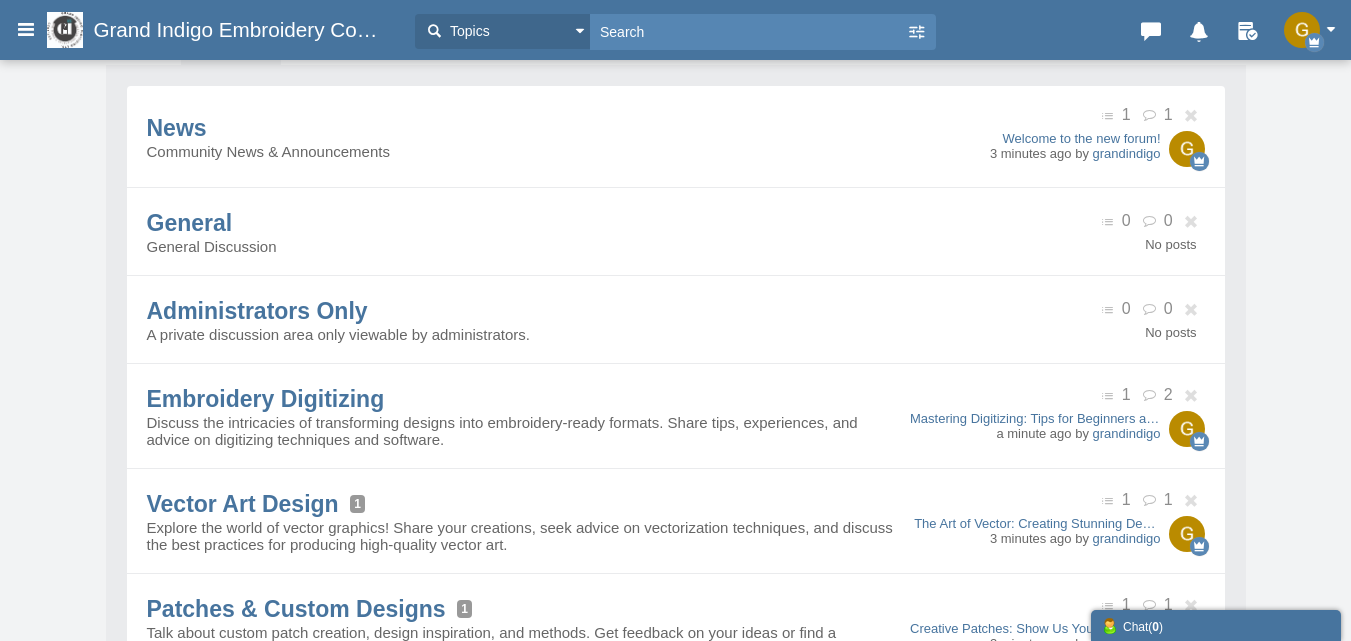 scroll, scrollTop: 35, scrollLeft: 0, axis: vertical 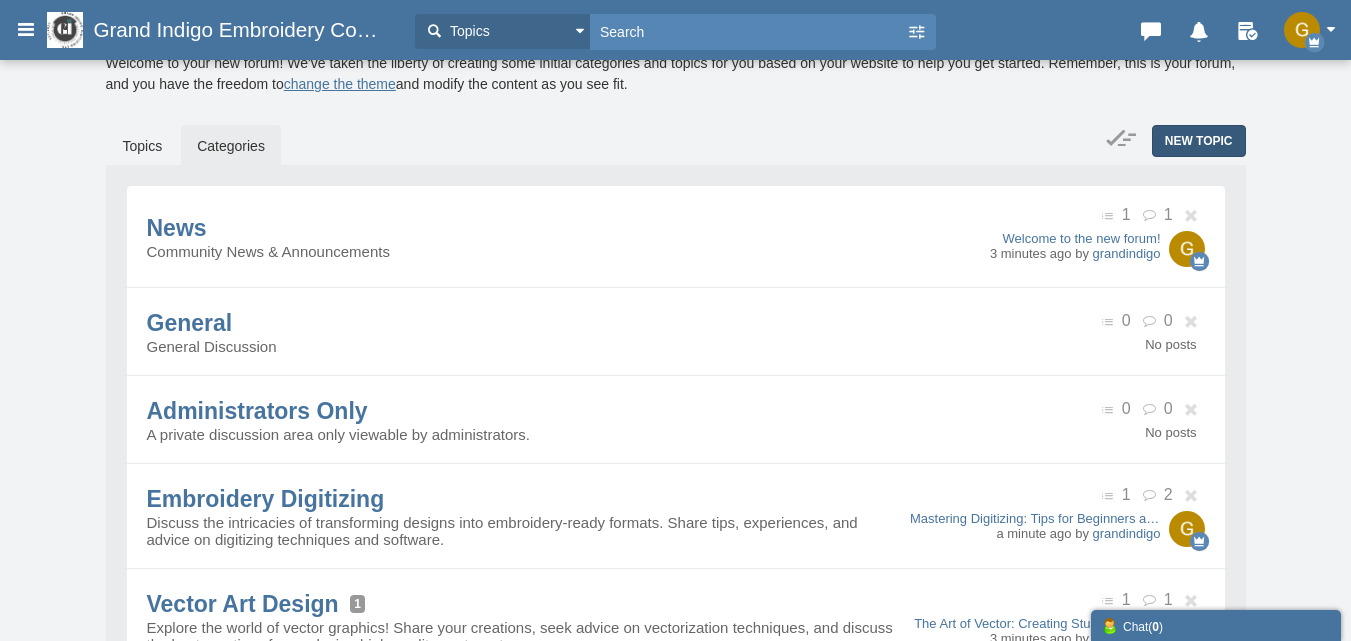 click on "New Topic" at bounding box center [1199, 141] 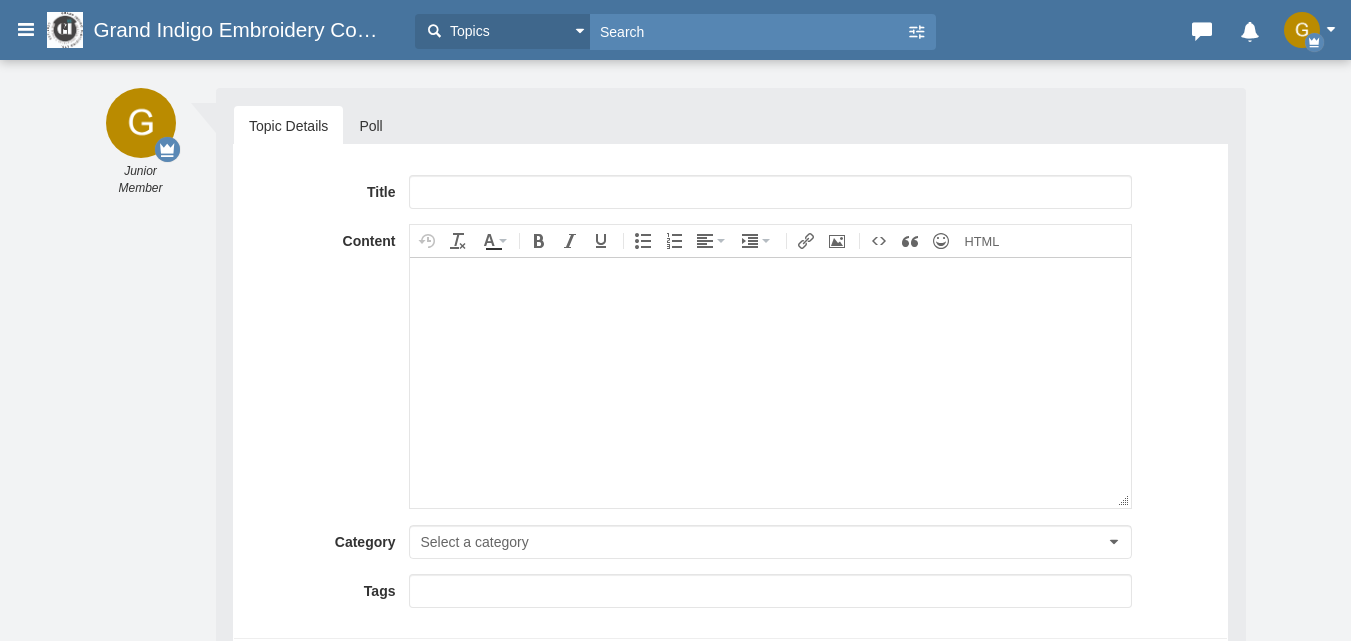 click at bounding box center (770, 192) 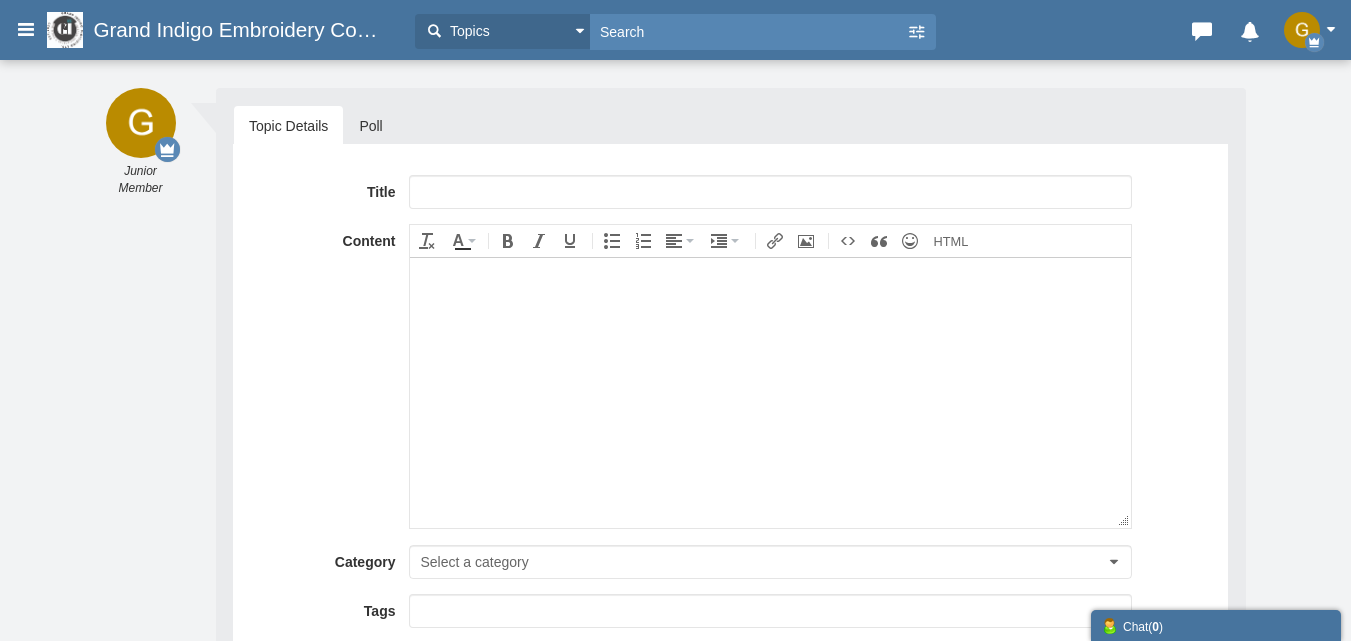 scroll, scrollTop: 0, scrollLeft: 0, axis: both 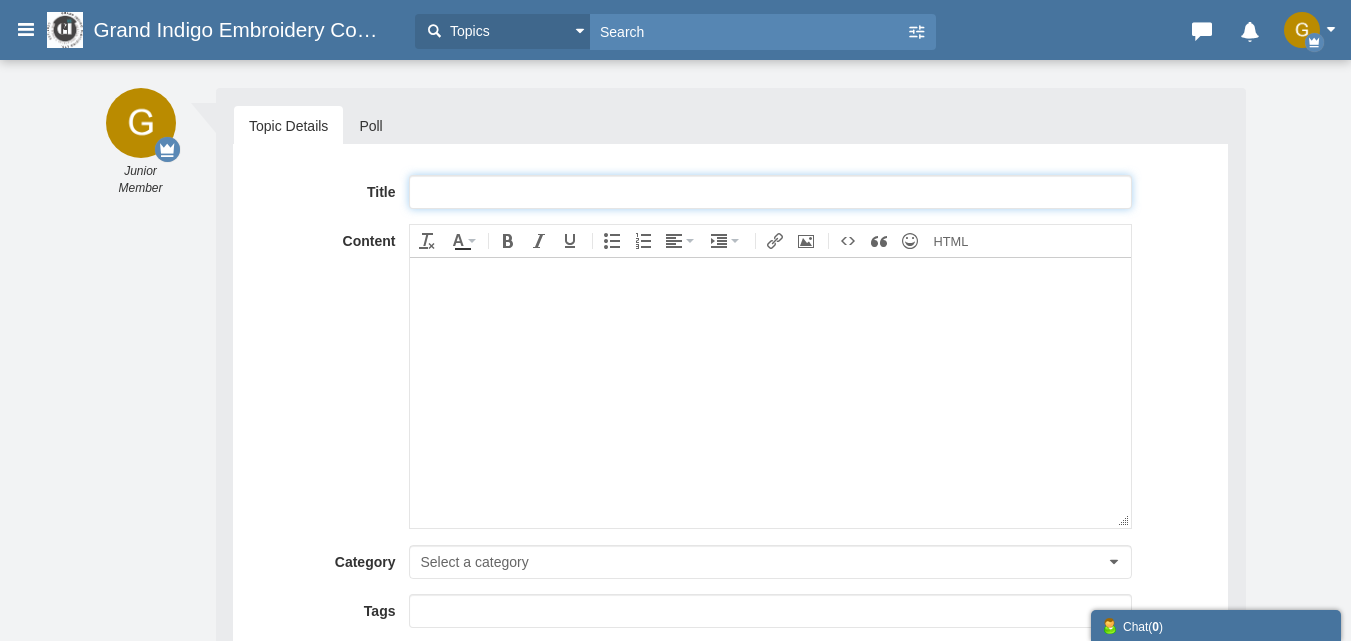 paste on "Best Custom Embroidery Digitizing Services - Grand Indigo Embroidery" 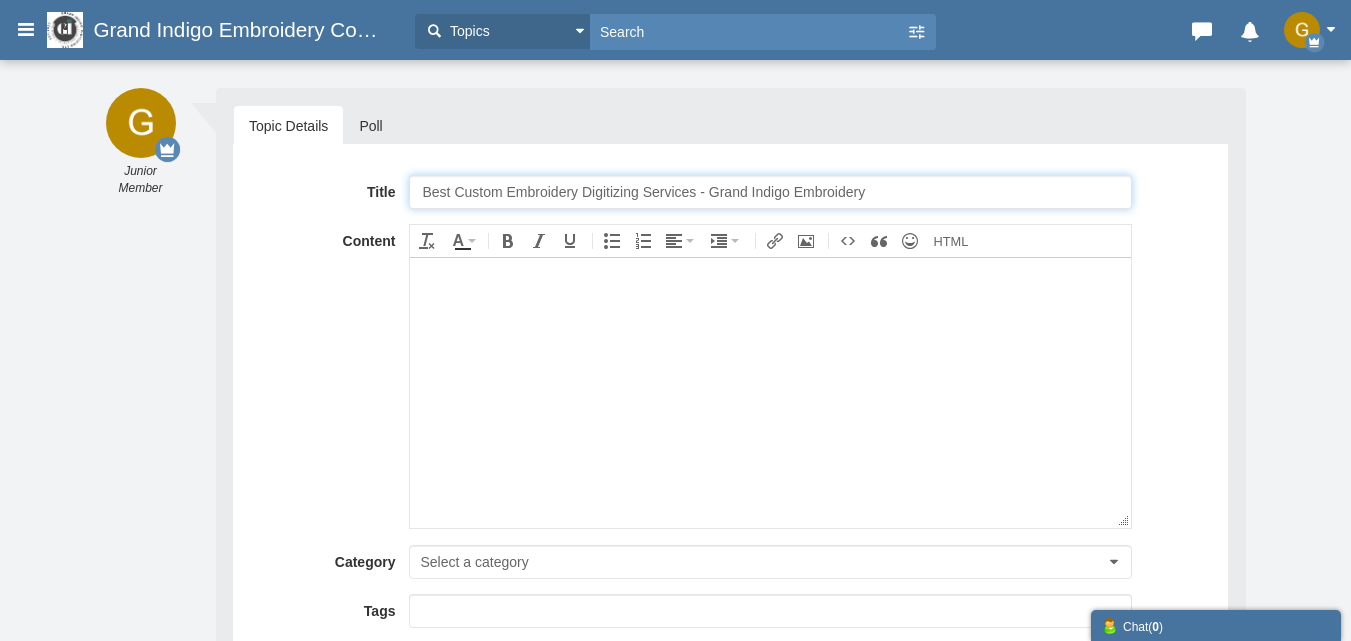 type on "Best Custom Embroidery Digitizing Services - Grand Indigo Embroidery" 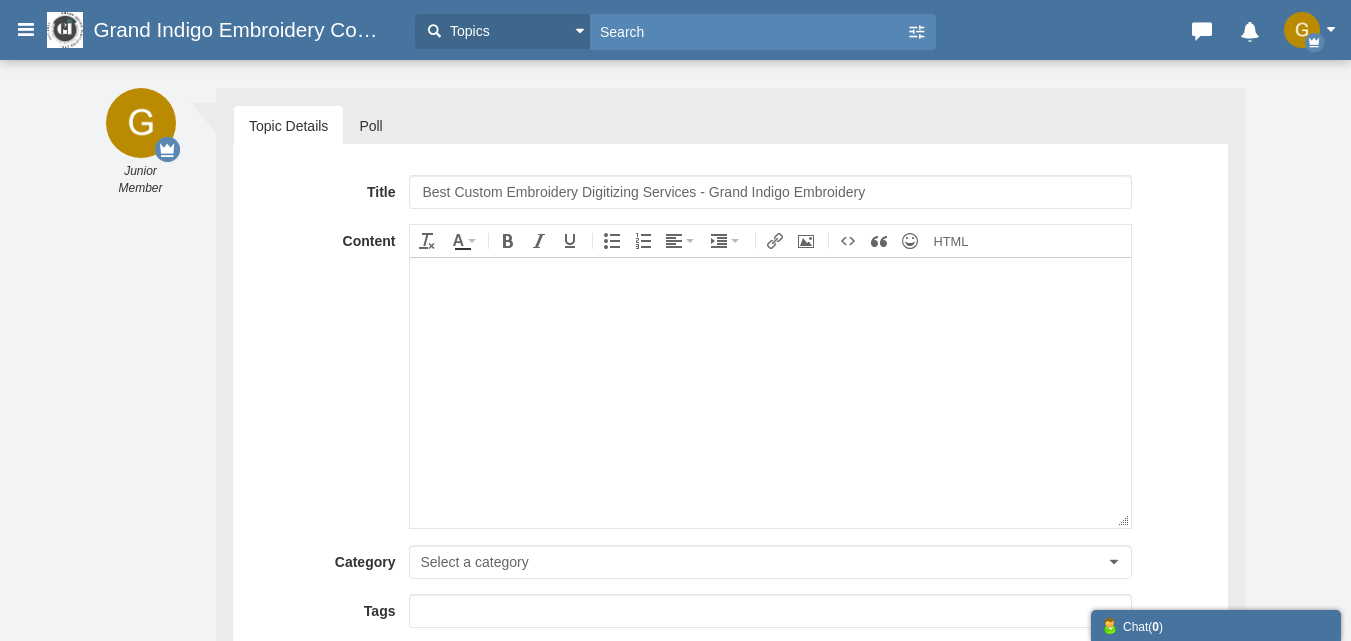 click at bounding box center (770, 392) 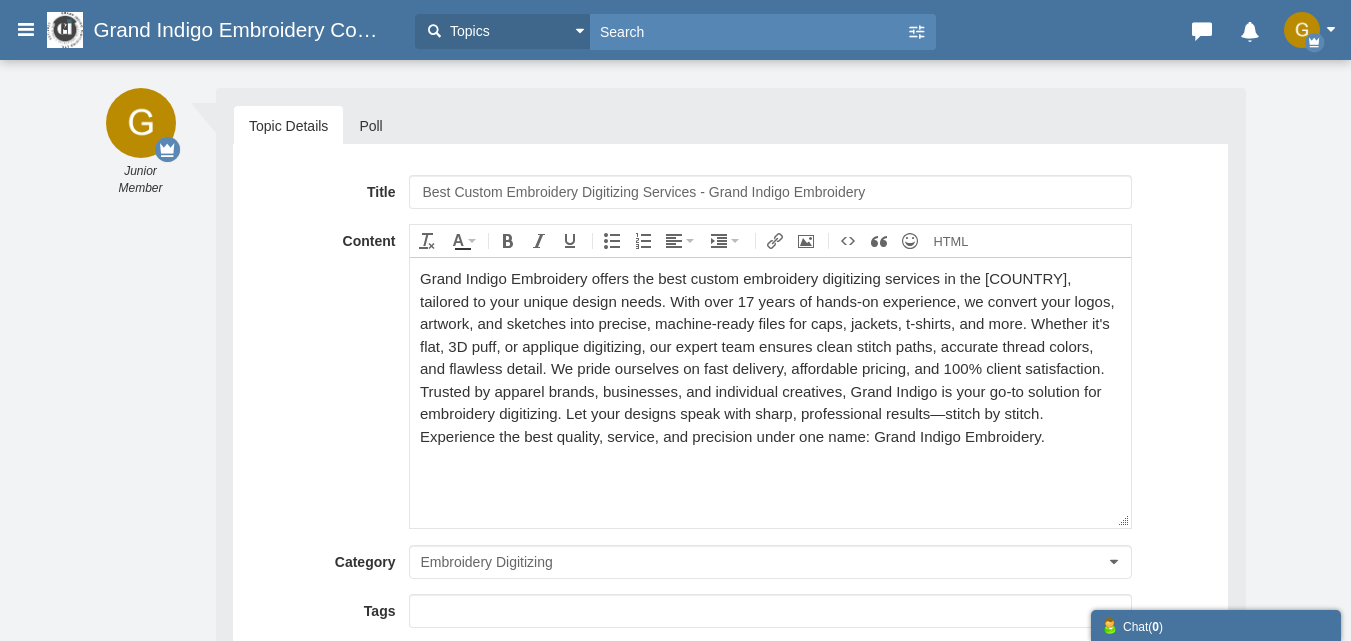 click on "Grand Indigo Embroidery offers the best custom embroidery digitizing services in the USA, tailored to your unique design needs. With over 17 years of hands-on experience, we convert your logos, artwork, and sketches into precise, machine-ready files for caps, jackets, t-shirts, and more. Whether it's flat, 3D puff, or applique digitizing, our expert team ensures clean stitch paths, accurate thread colors, and flawless detail. We pride ourselves on fast delivery, affordable pricing, and 100% client satisfaction. Trusted by apparel brands, businesses, and individual creatives, Grand Indigo is your go-to solution for embroidery digitizing. Let your designs speak with sharp, professional results—stitch by stitch. Experience the best quality, service, and precision under one name: Grand Indigo Embroidery." at bounding box center (767, 356) 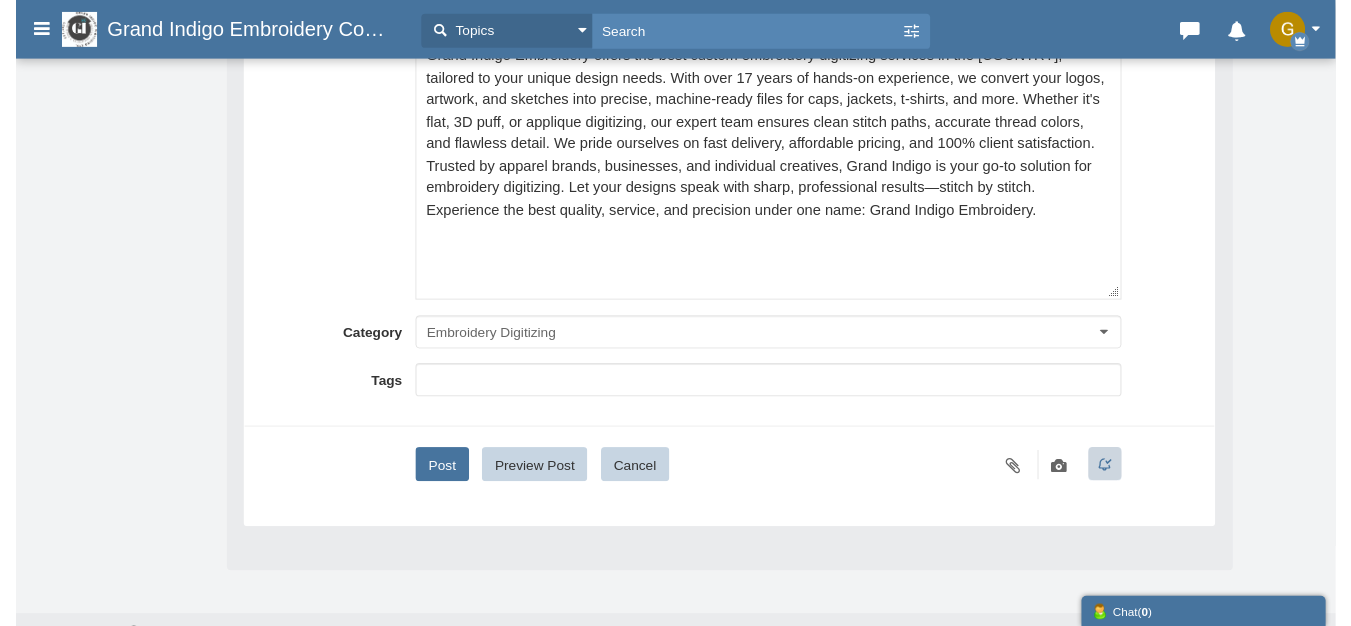 scroll, scrollTop: 254, scrollLeft: 0, axis: vertical 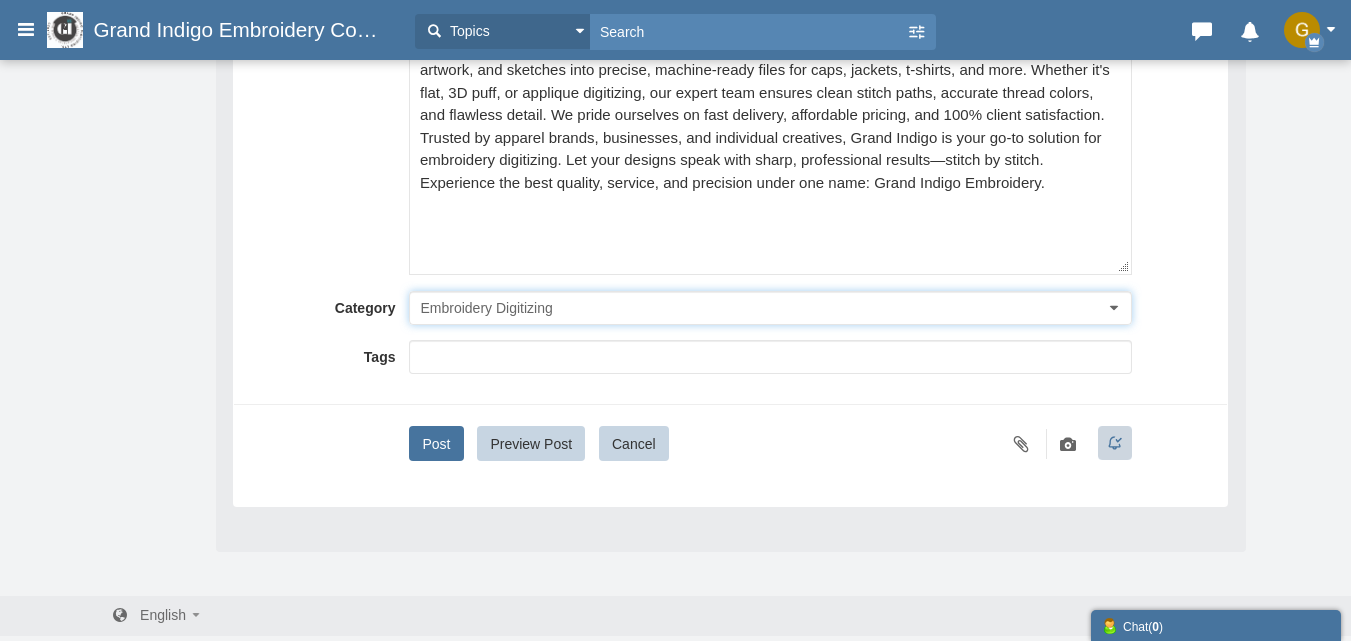click on "Embroidery Digitizing" at bounding box center (486, 308) 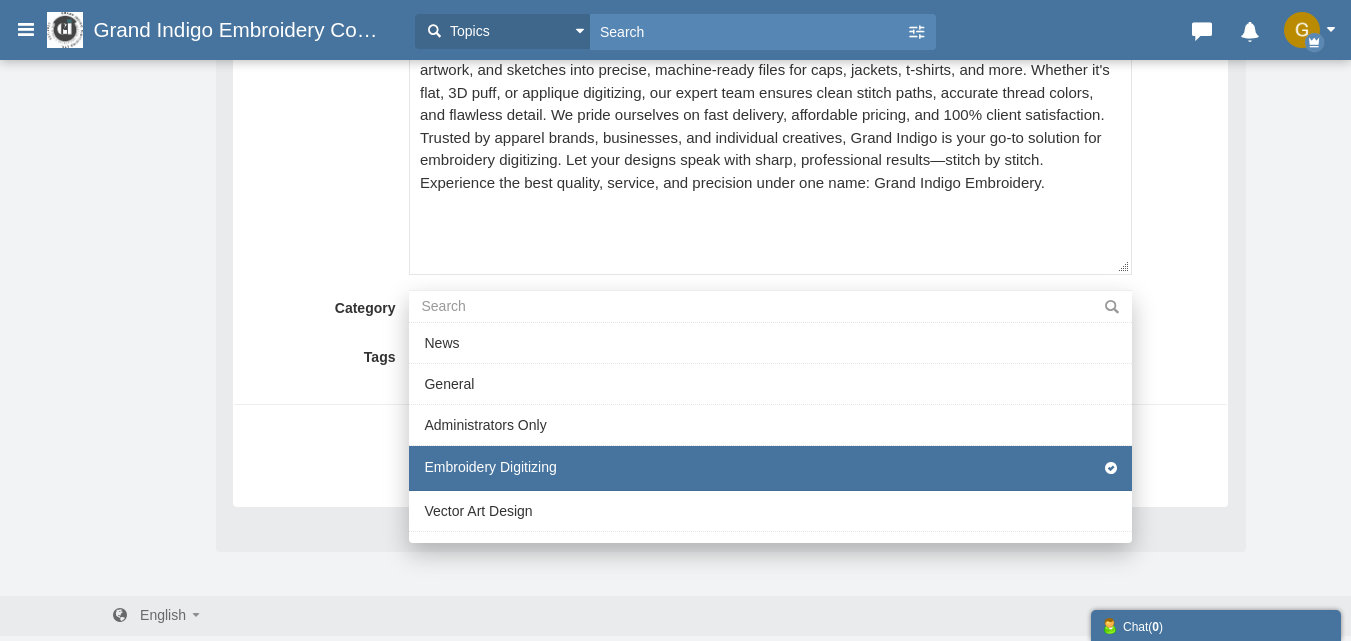 click on "Embroidery Digitizing" at bounding box center (770, 468) 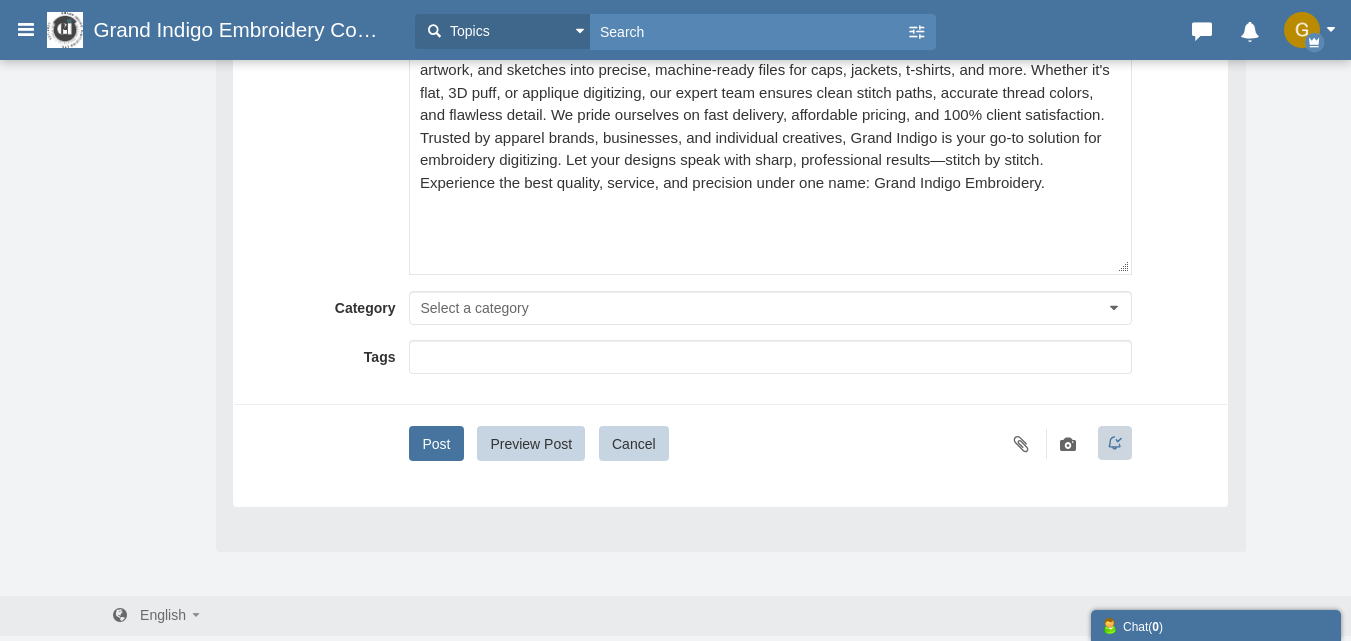 click at bounding box center [769, 357] 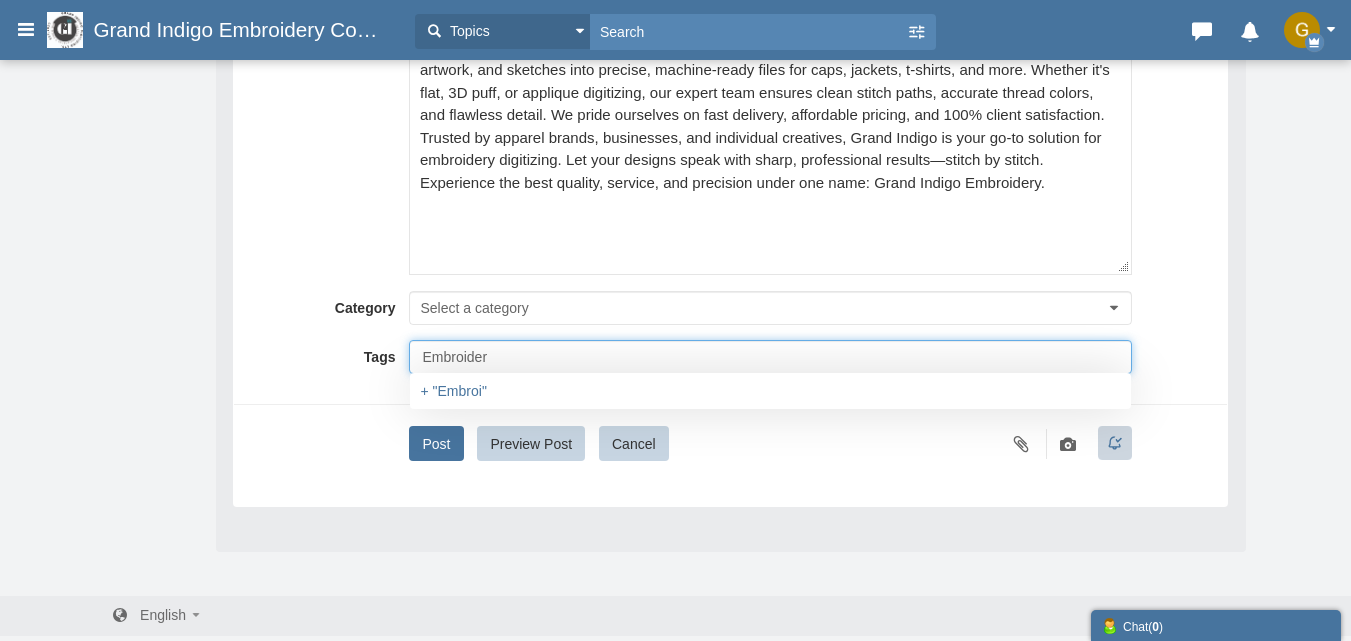 type on "Embroidery" 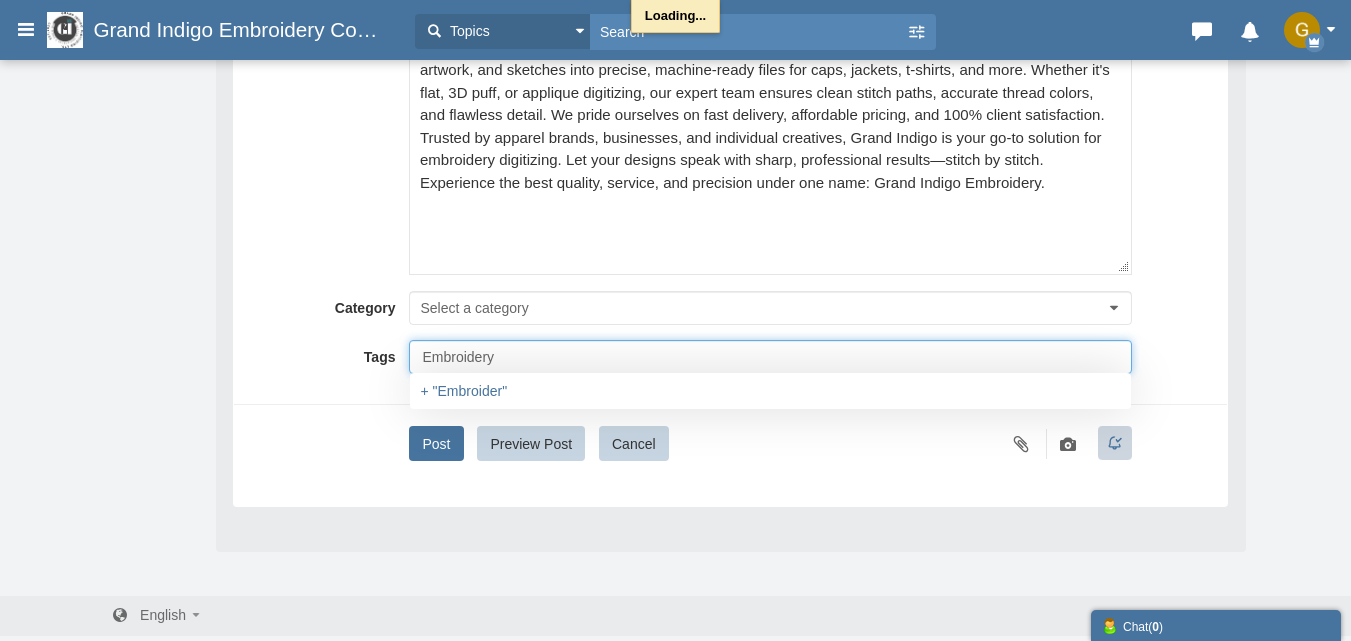 type on "Embroidery" 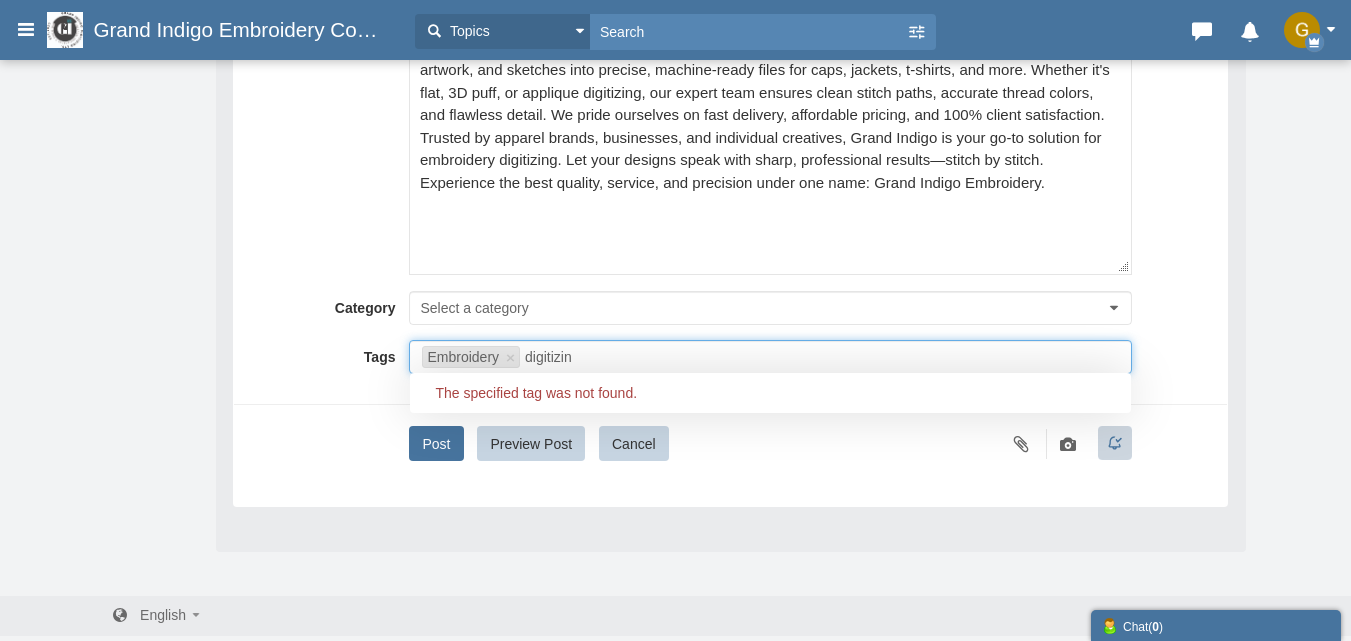 type on "digitizing" 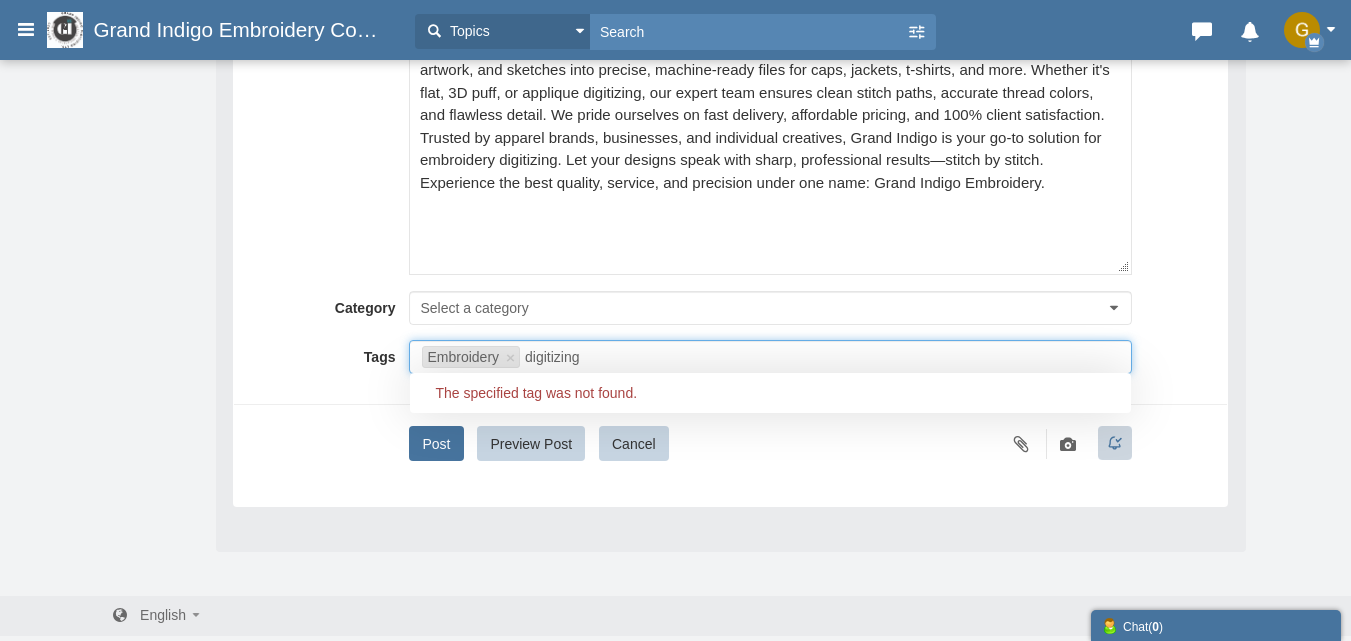 type on "Embroidery,digitizing" 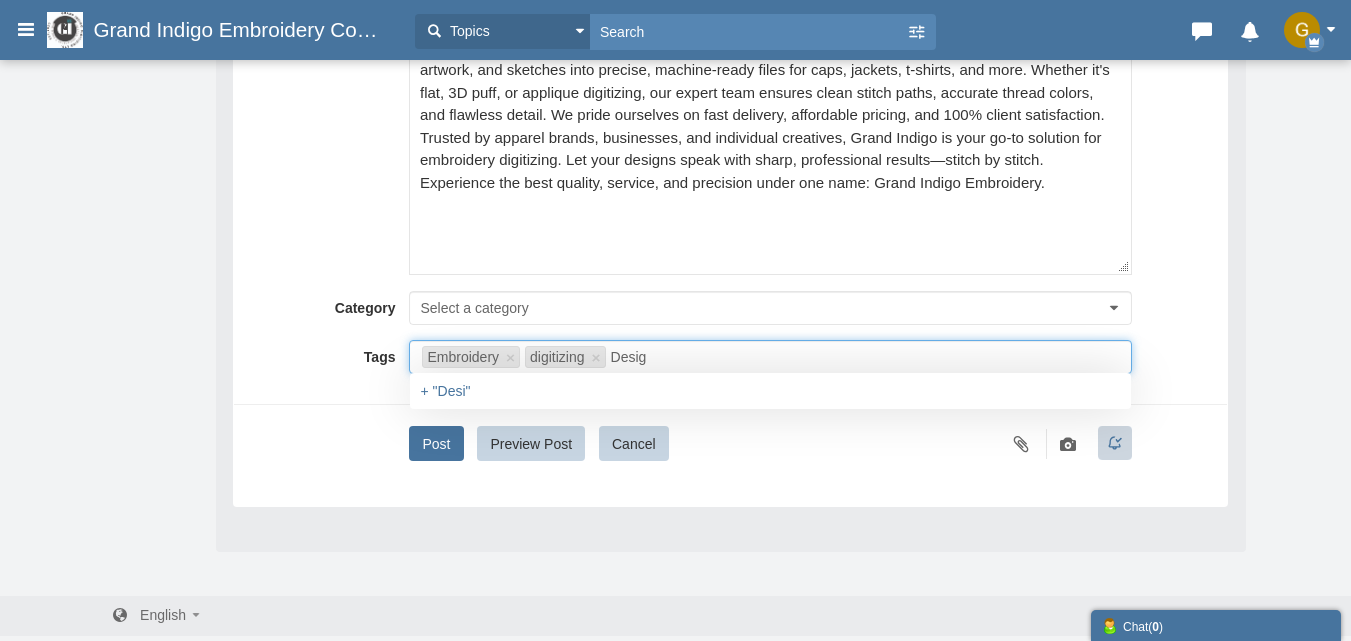 type on "Design" 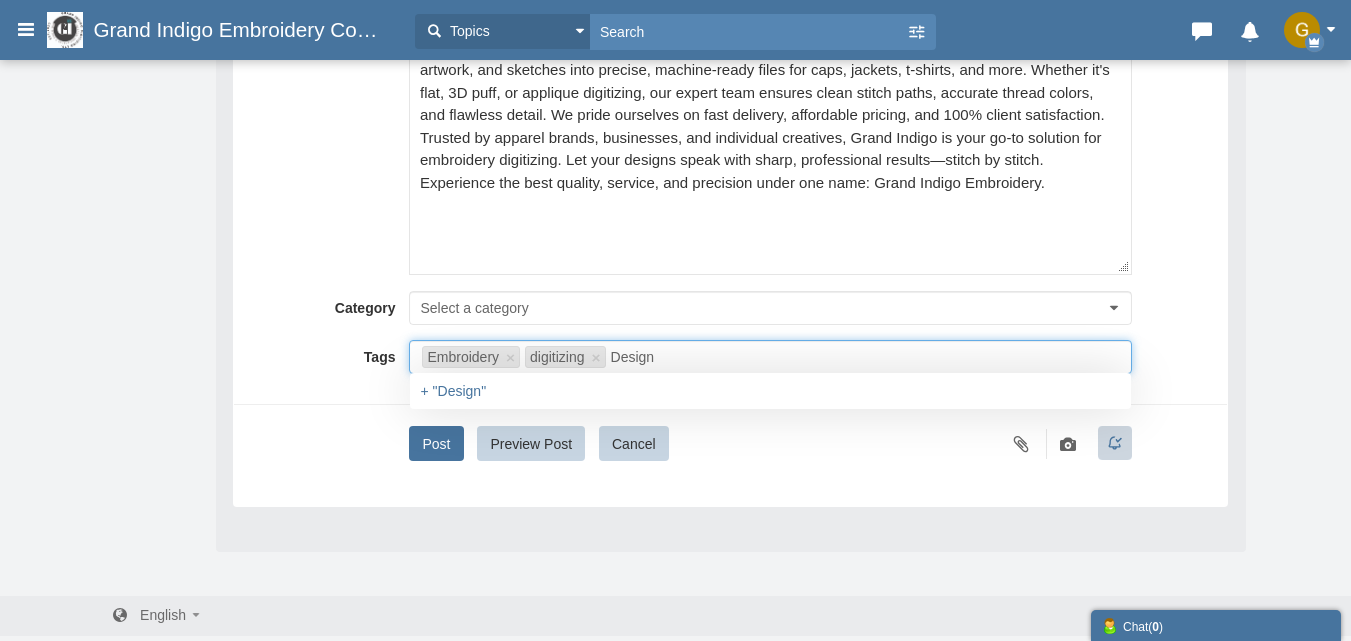 type on "Embroidery,digitizing,Design" 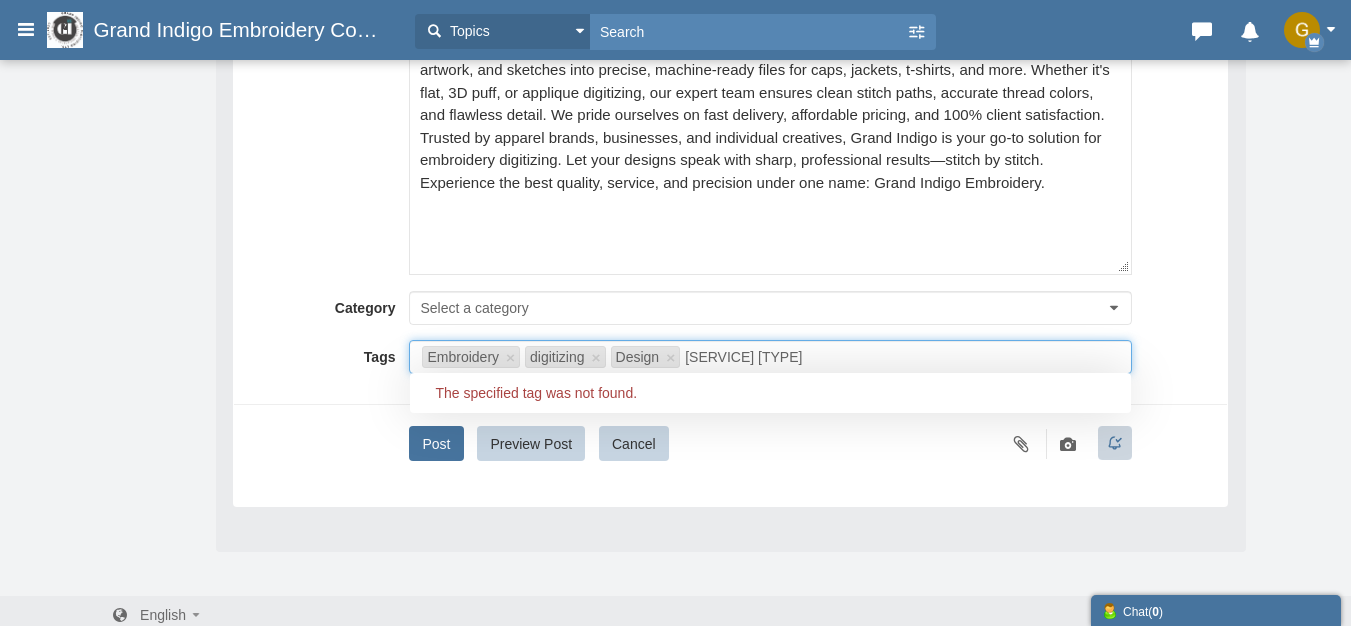type on "Vector Arts" 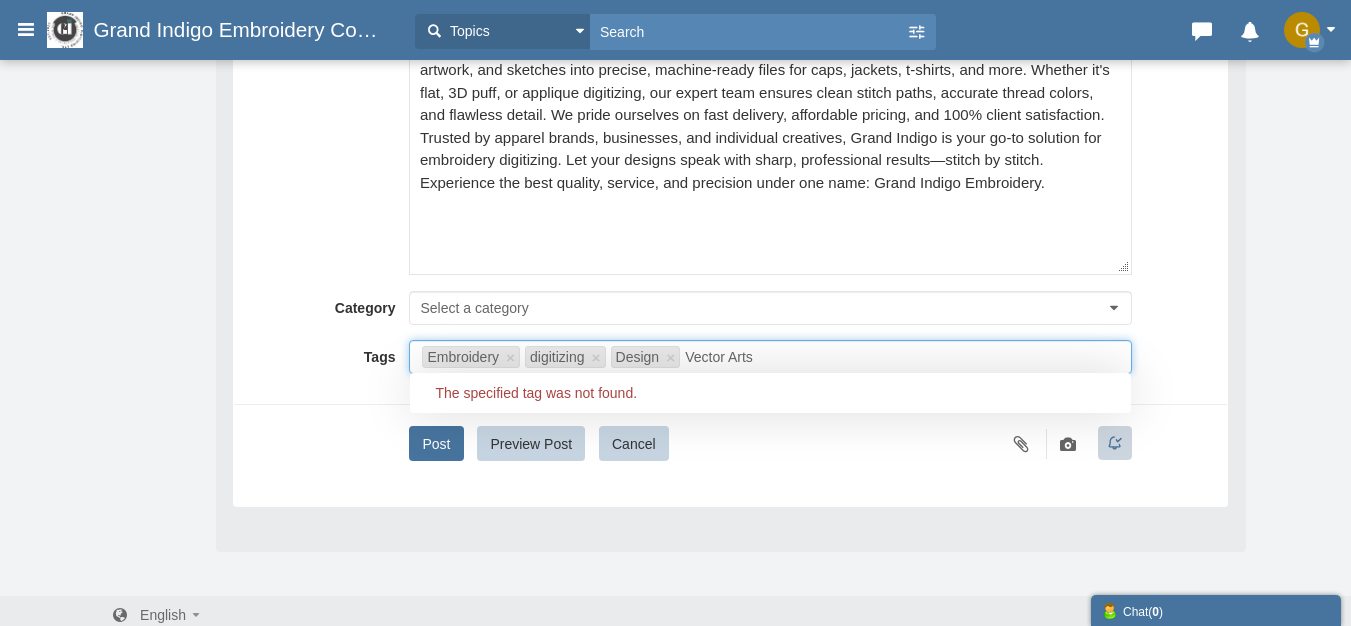 type on "Embroidery,digitizing,Design,Vector Arts" 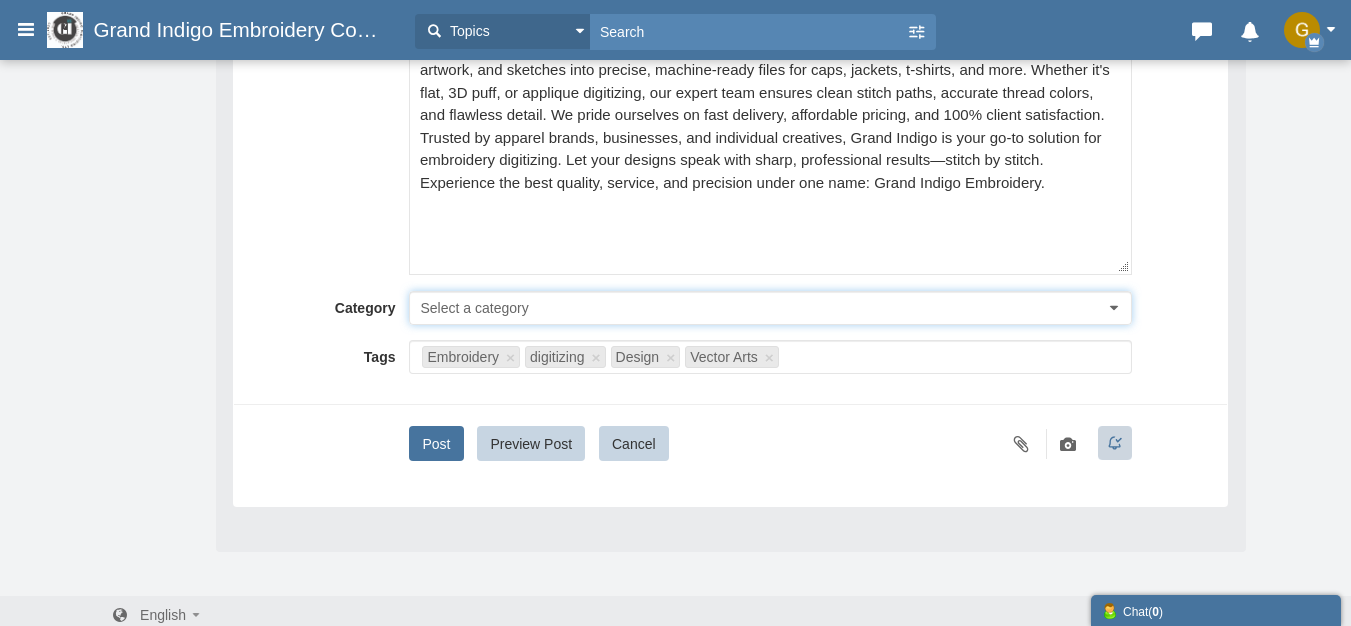 click on "Select a category" at bounding box center [770, 308] 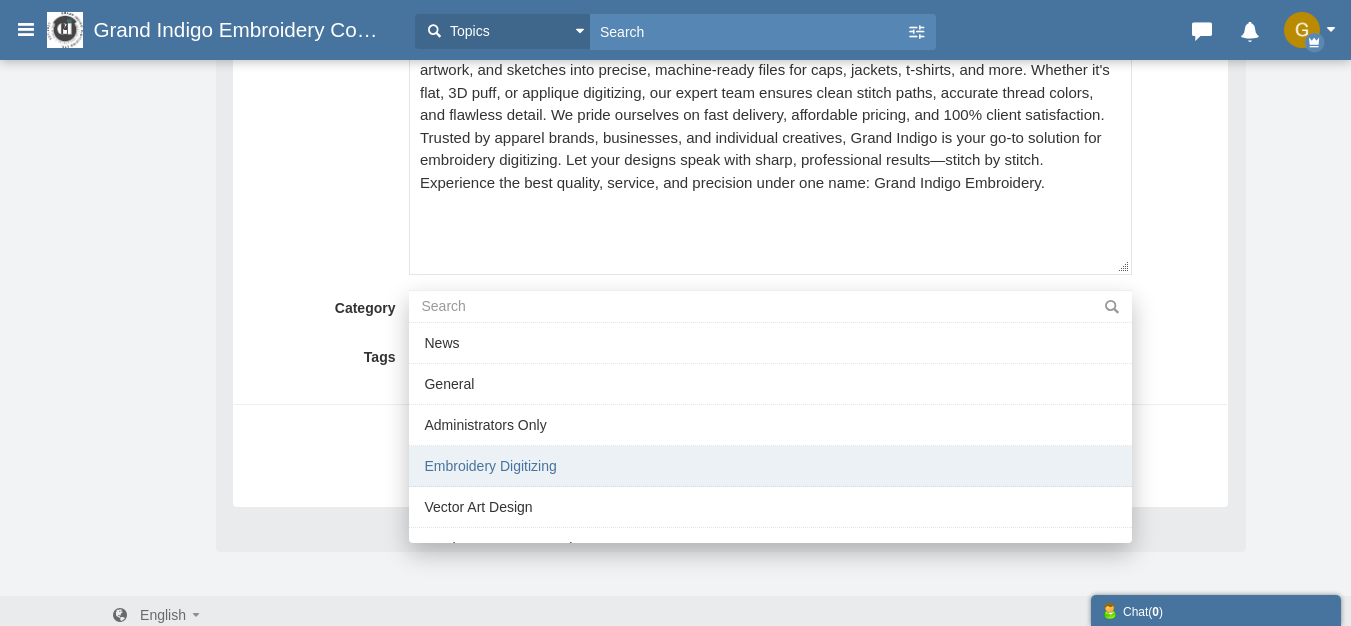 click on "Embroidery Digitizing" at bounding box center [770, 466] 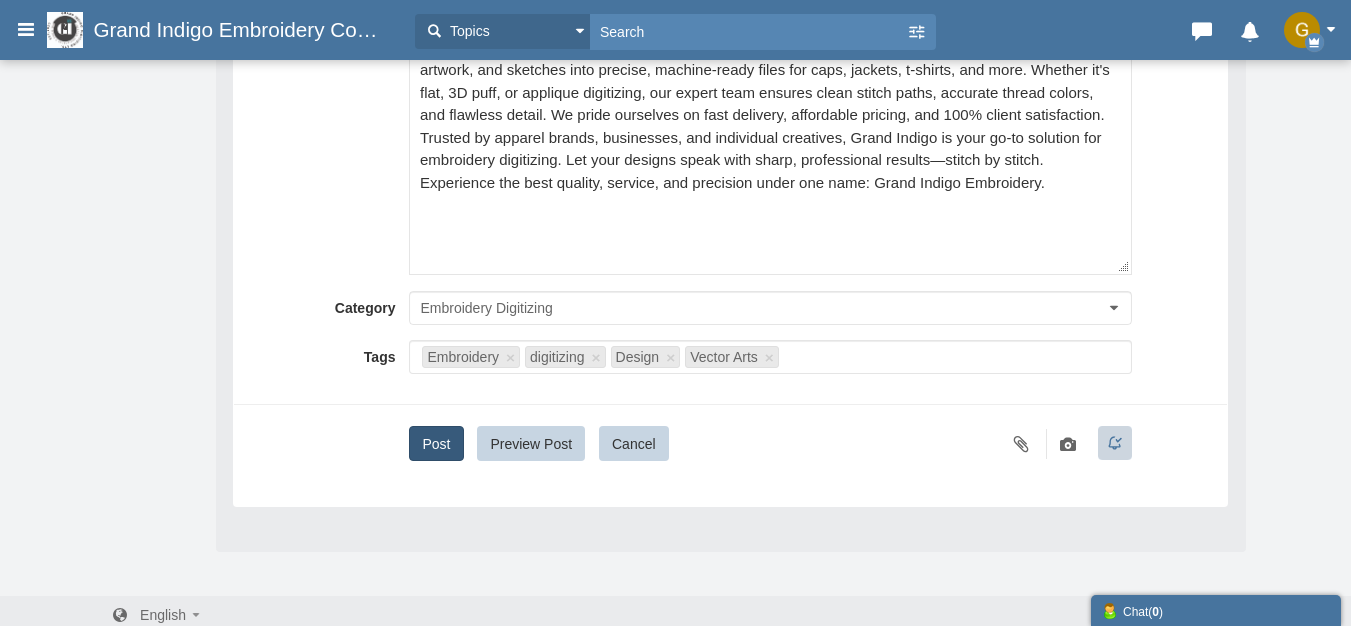 click on "Post" at bounding box center (436, 443) 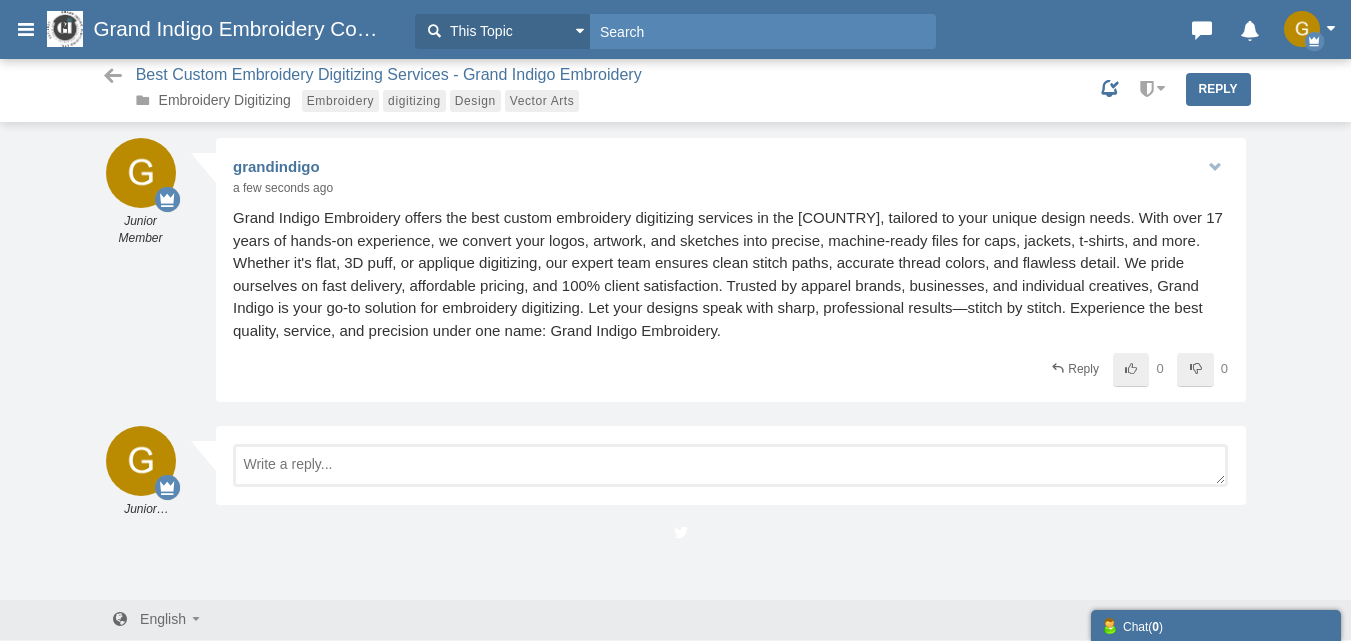 scroll, scrollTop: 2, scrollLeft: 0, axis: vertical 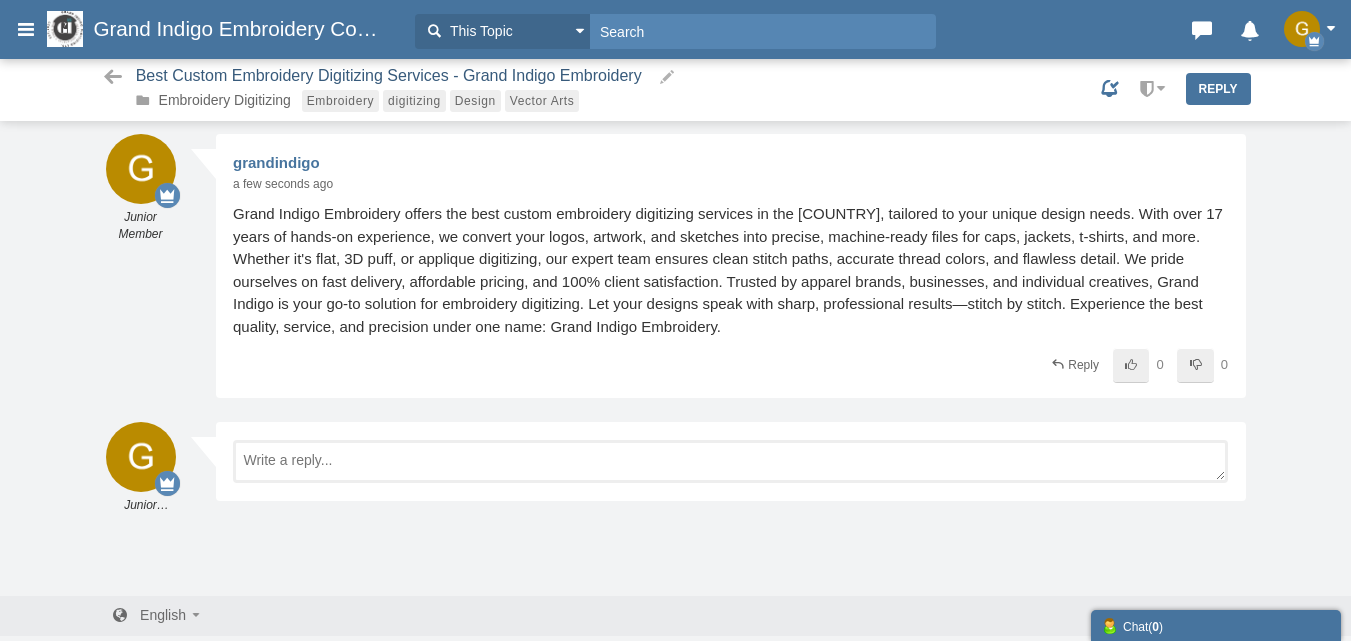 click on "Best Custom Embroidery Digitizing Services - Grand Indigo Embroidery" at bounding box center [391, 76] 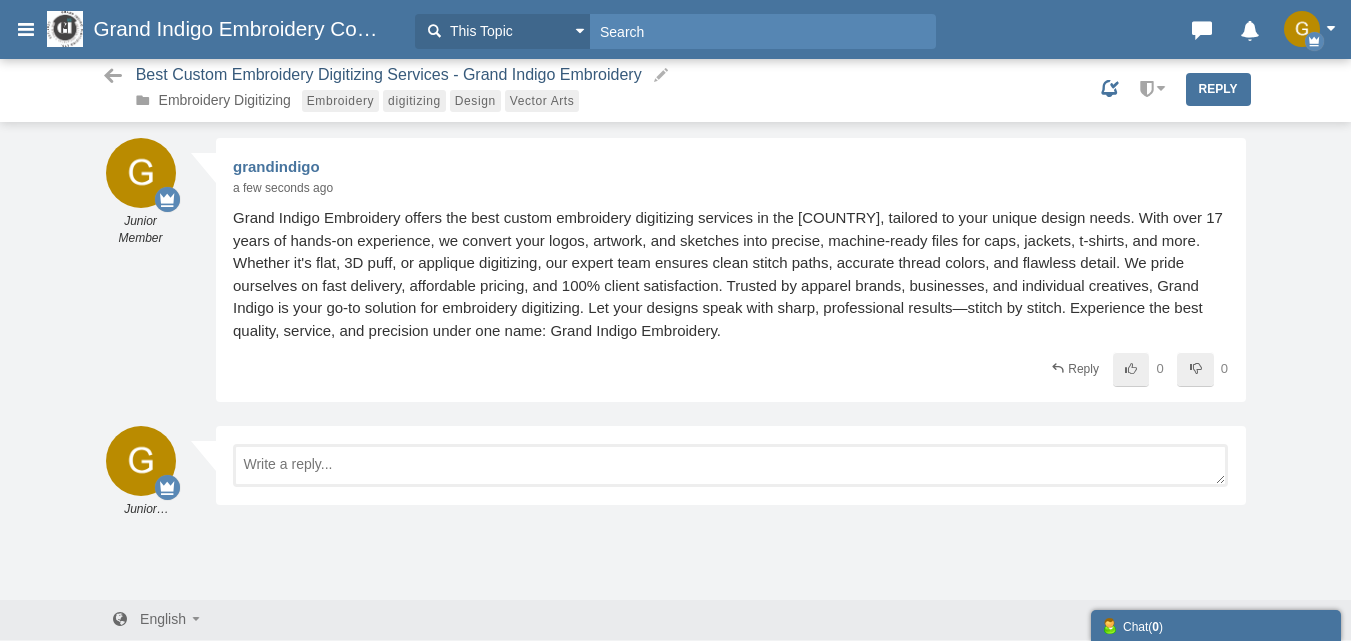 scroll, scrollTop: 0, scrollLeft: 0, axis: both 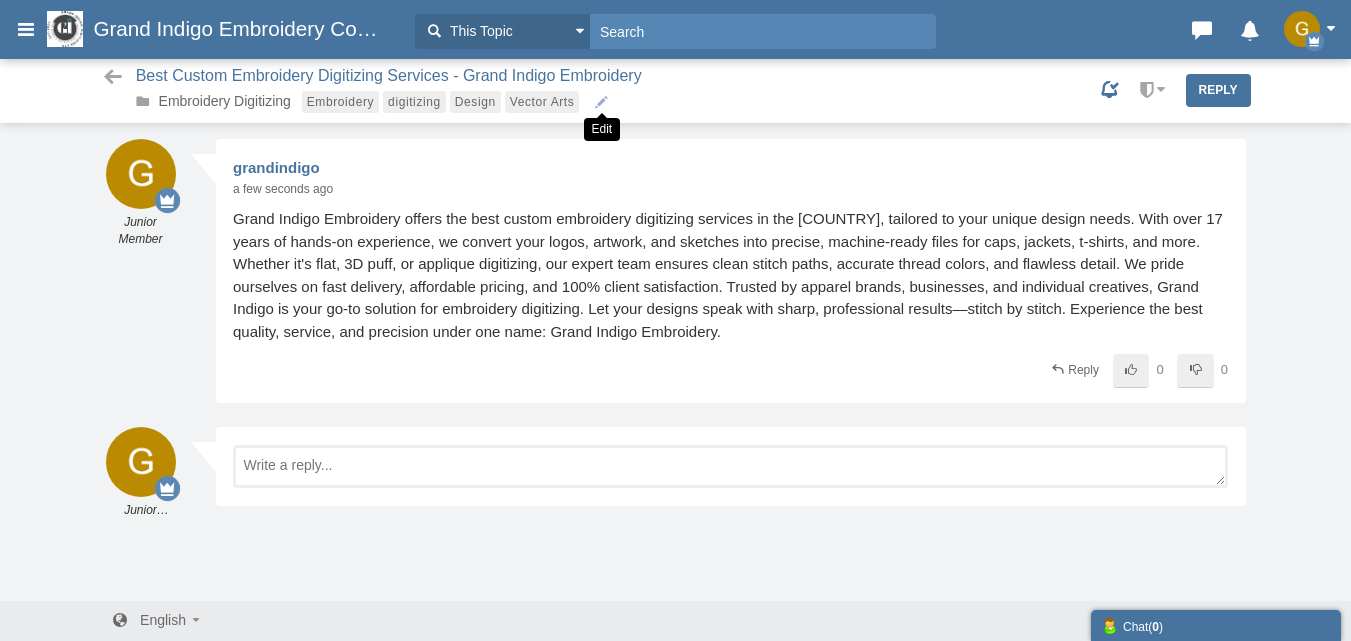 click at bounding box center [601, 100] 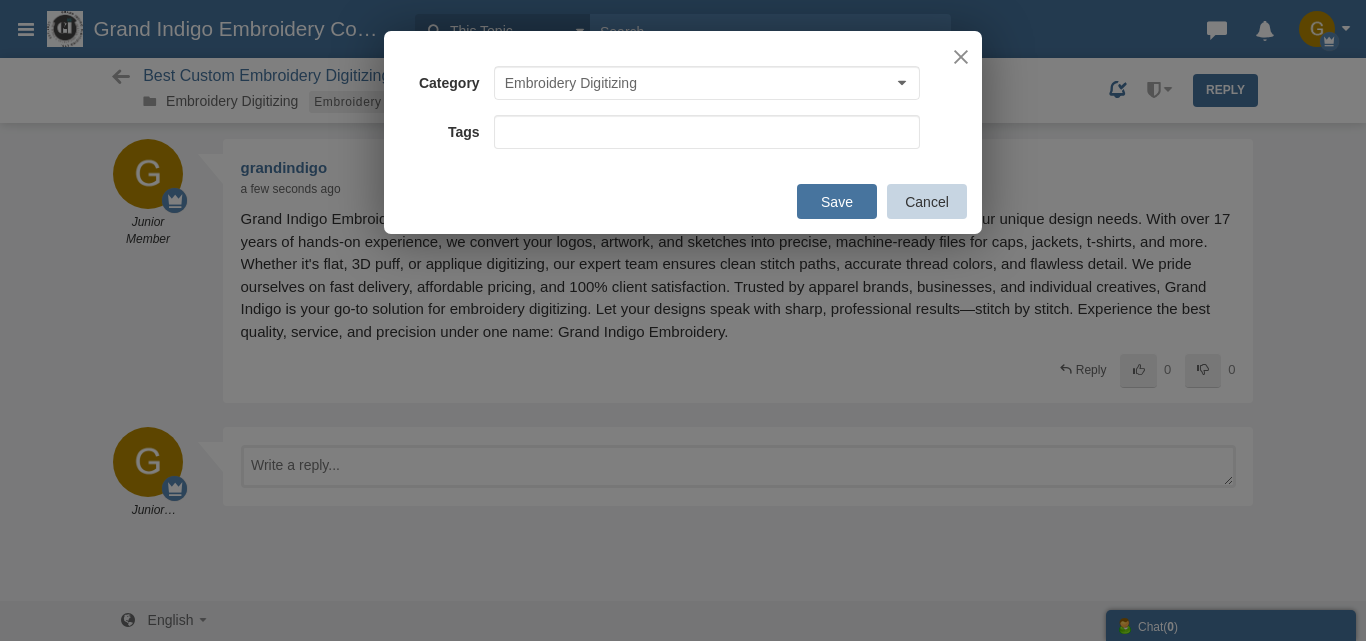 type on "Embroidery,digitizing,Design,Vector Arts" 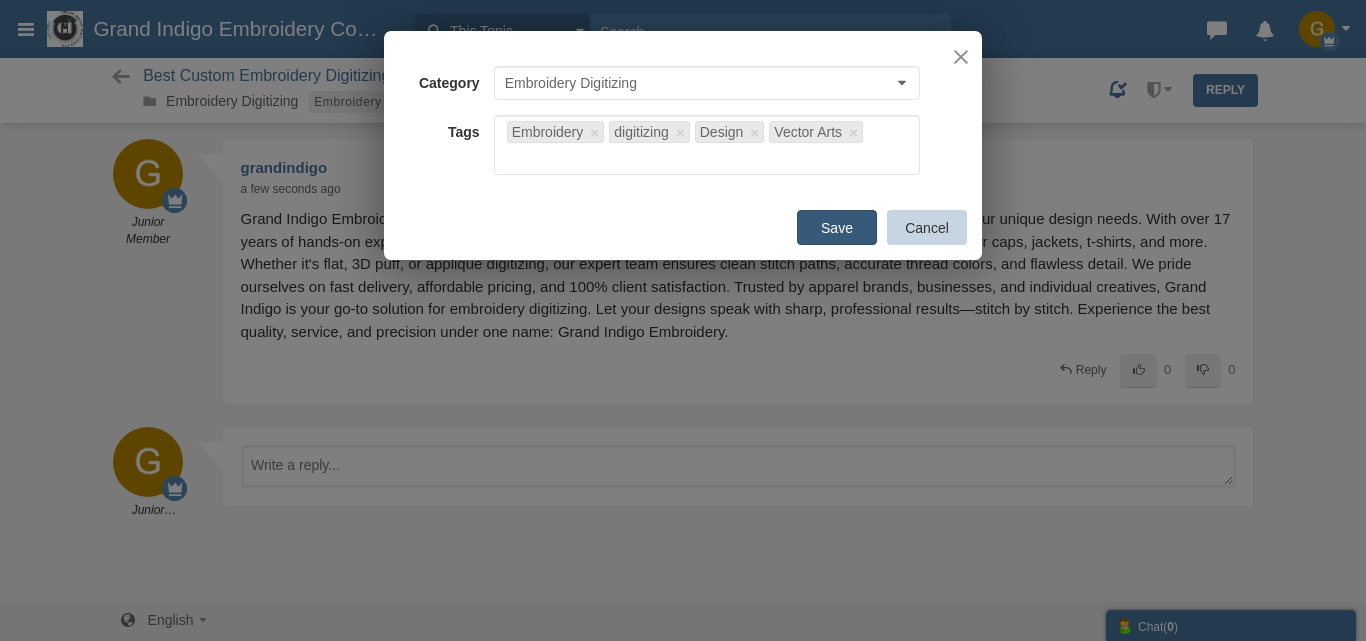 click on "Save" at bounding box center (837, 227) 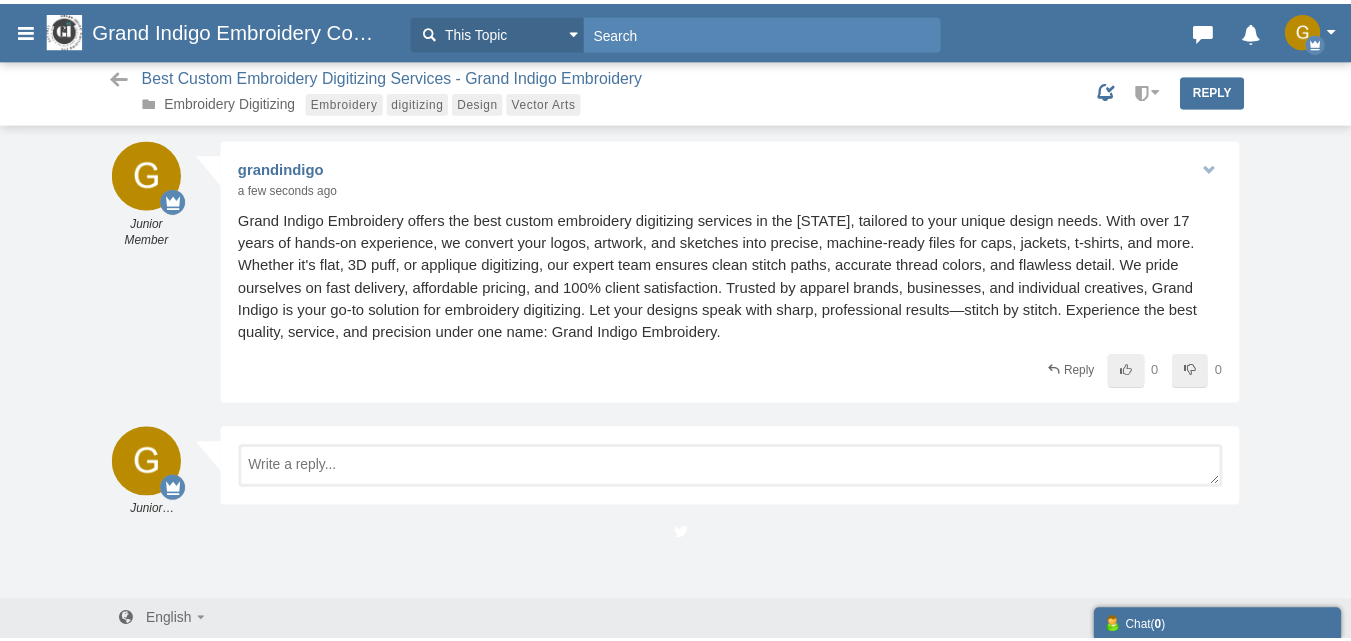 scroll, scrollTop: 0, scrollLeft: 0, axis: both 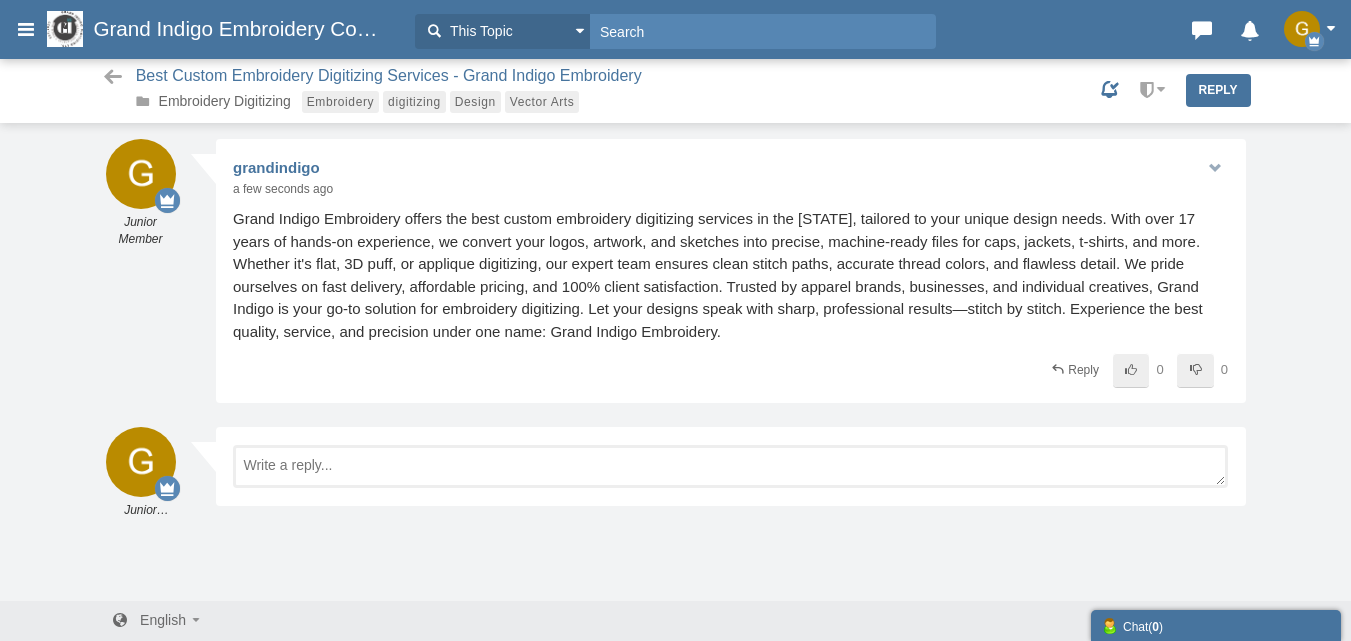 click at bounding box center [1214, 168] 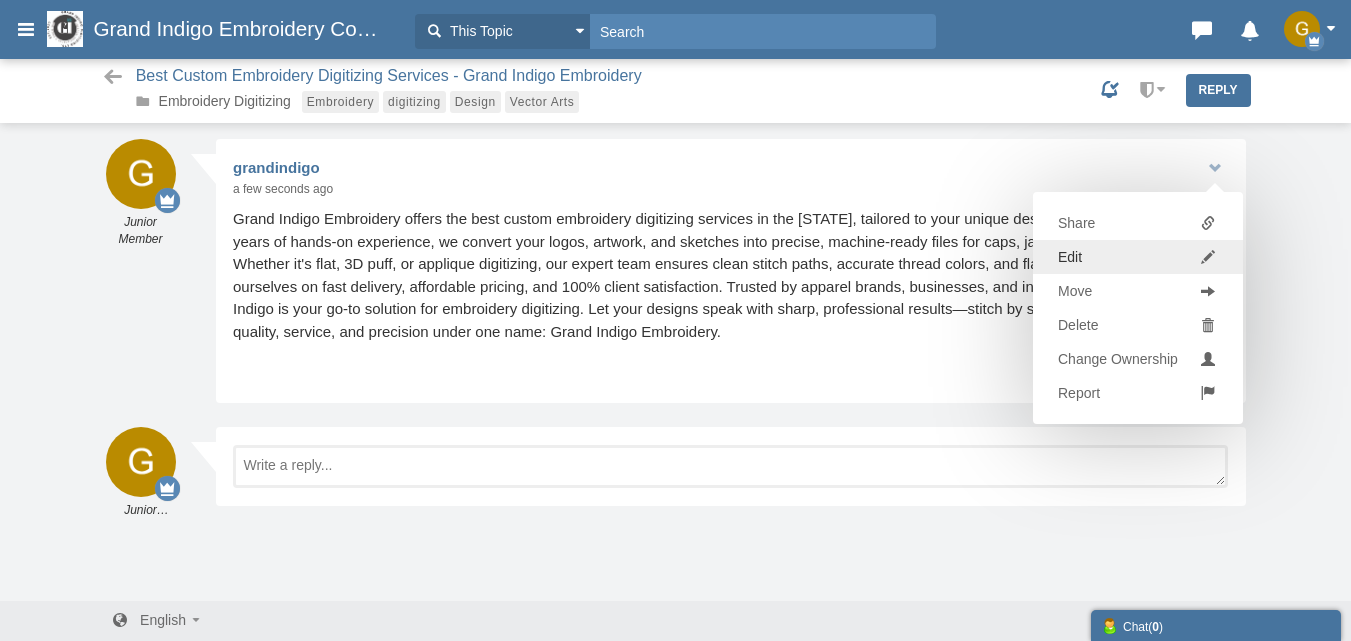 click at bounding box center [1208, 257] 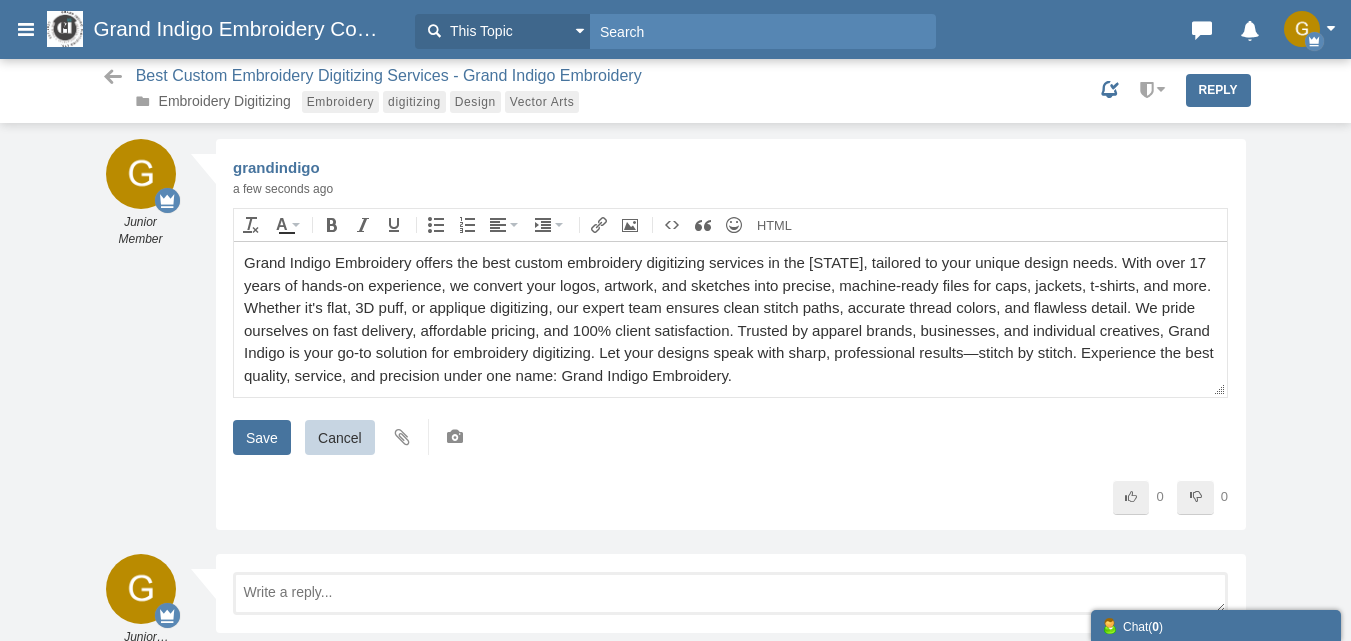 scroll, scrollTop: 0, scrollLeft: 0, axis: both 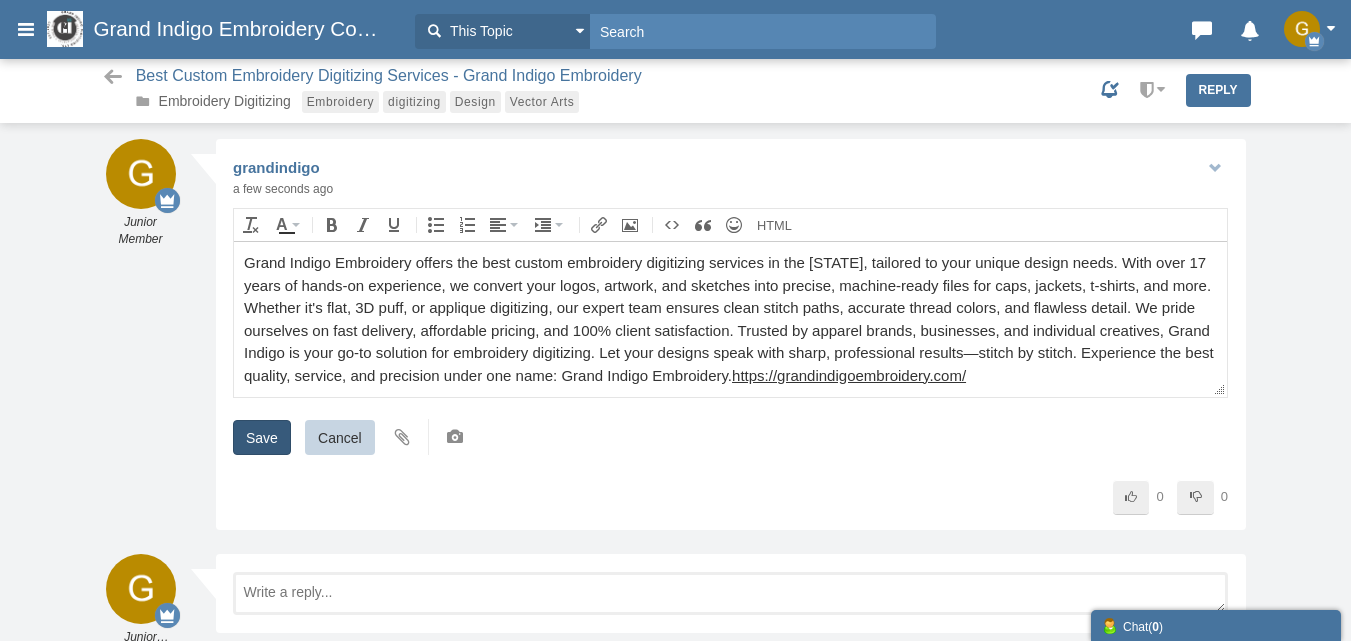 click on "Save" at bounding box center (262, 437) 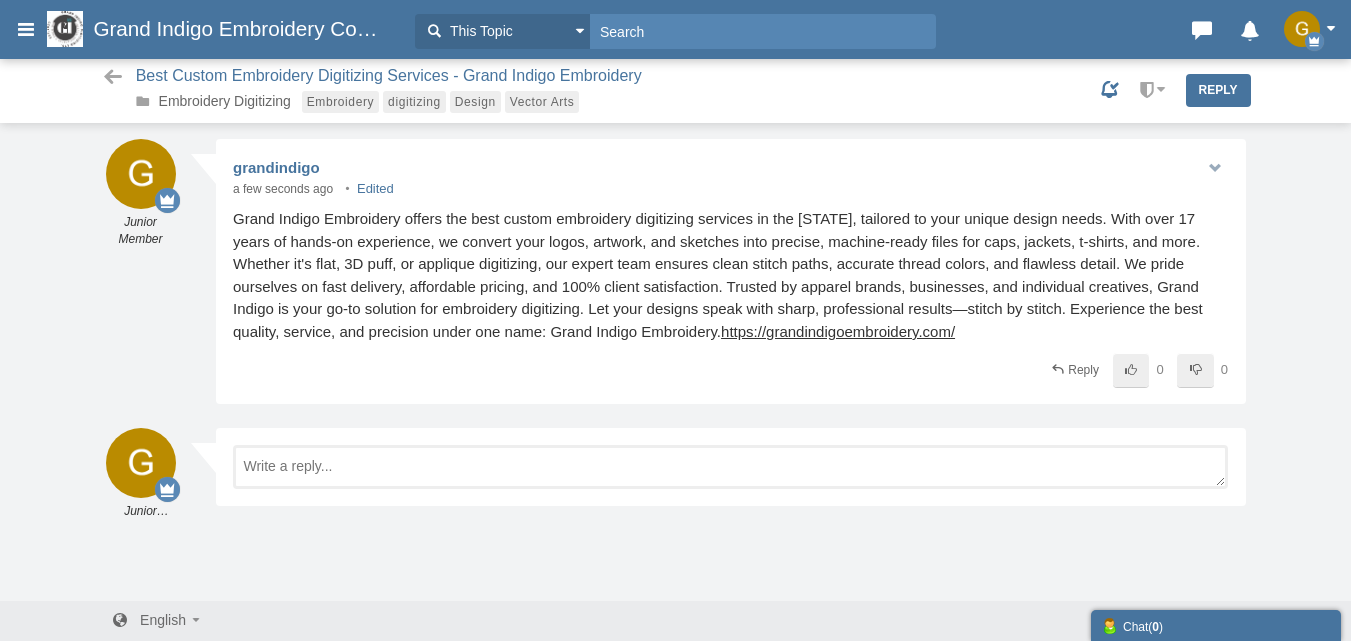 click at bounding box center [1214, 168] 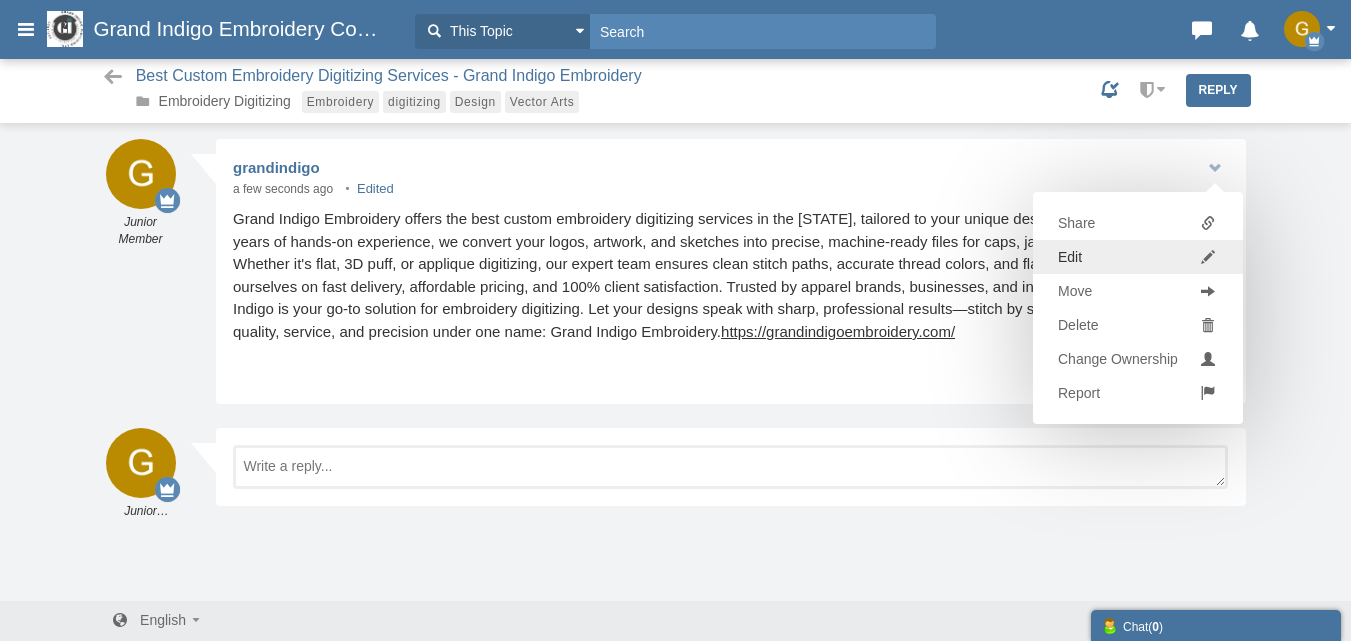 click at bounding box center [1208, 257] 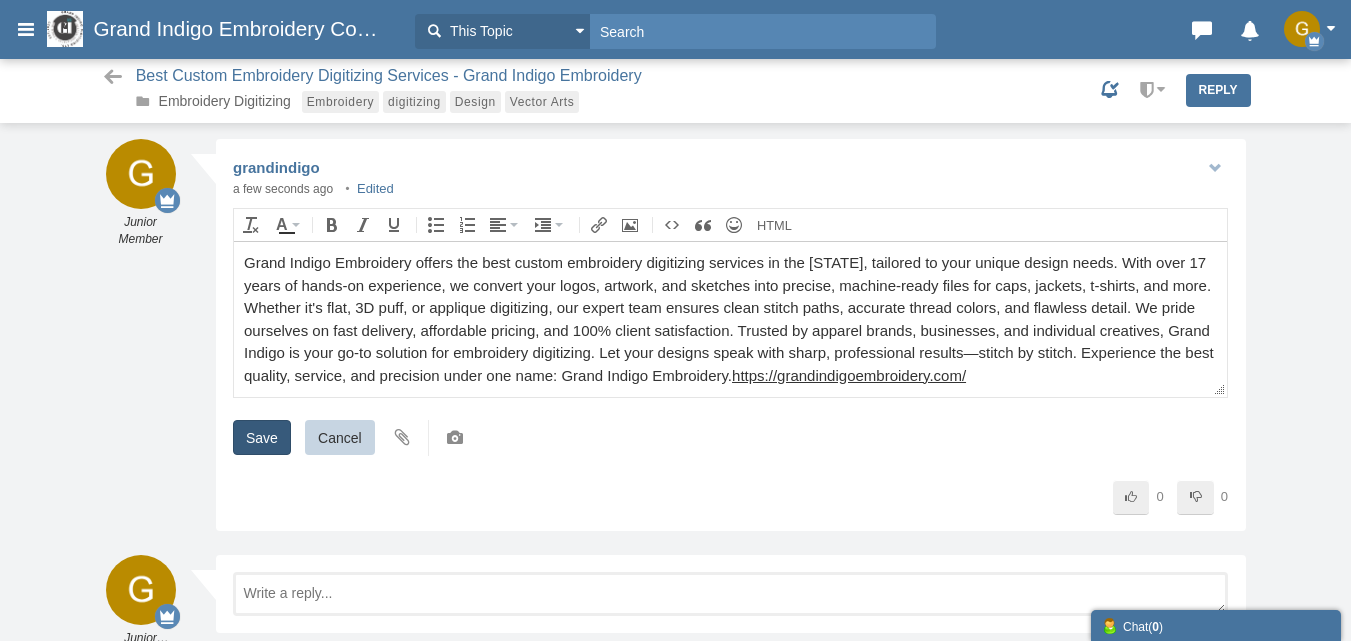 scroll, scrollTop: 0, scrollLeft: 0, axis: both 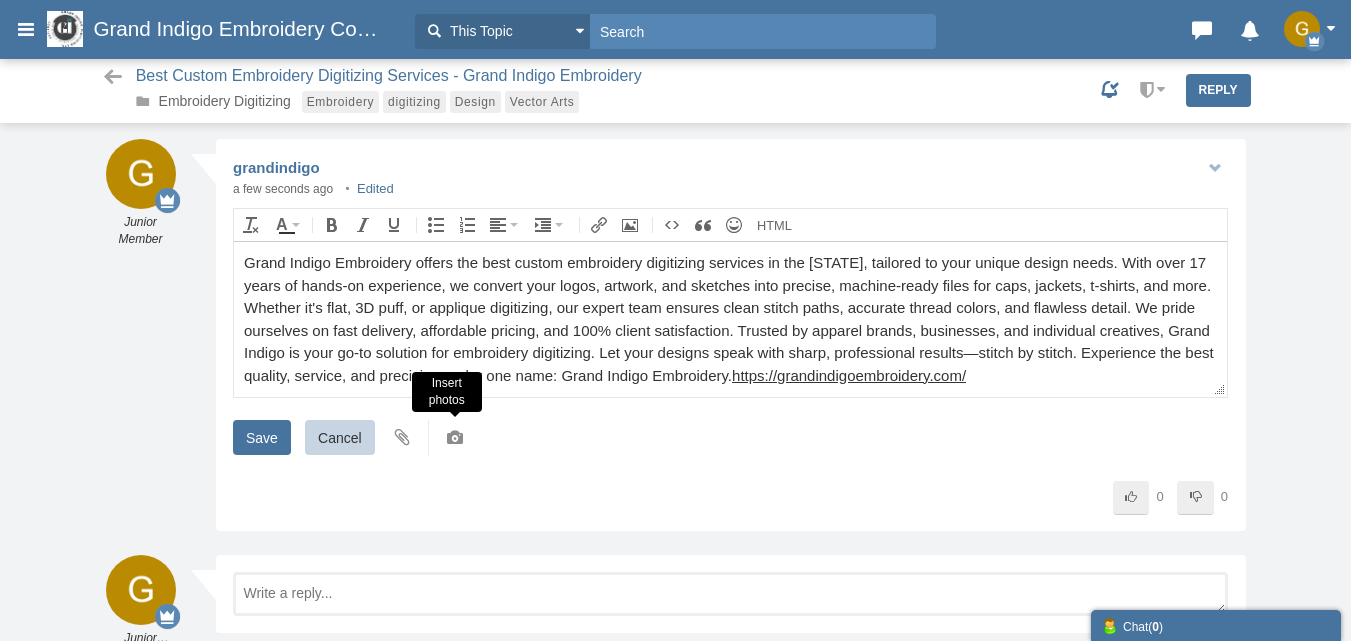 click at bounding box center (454, 438) 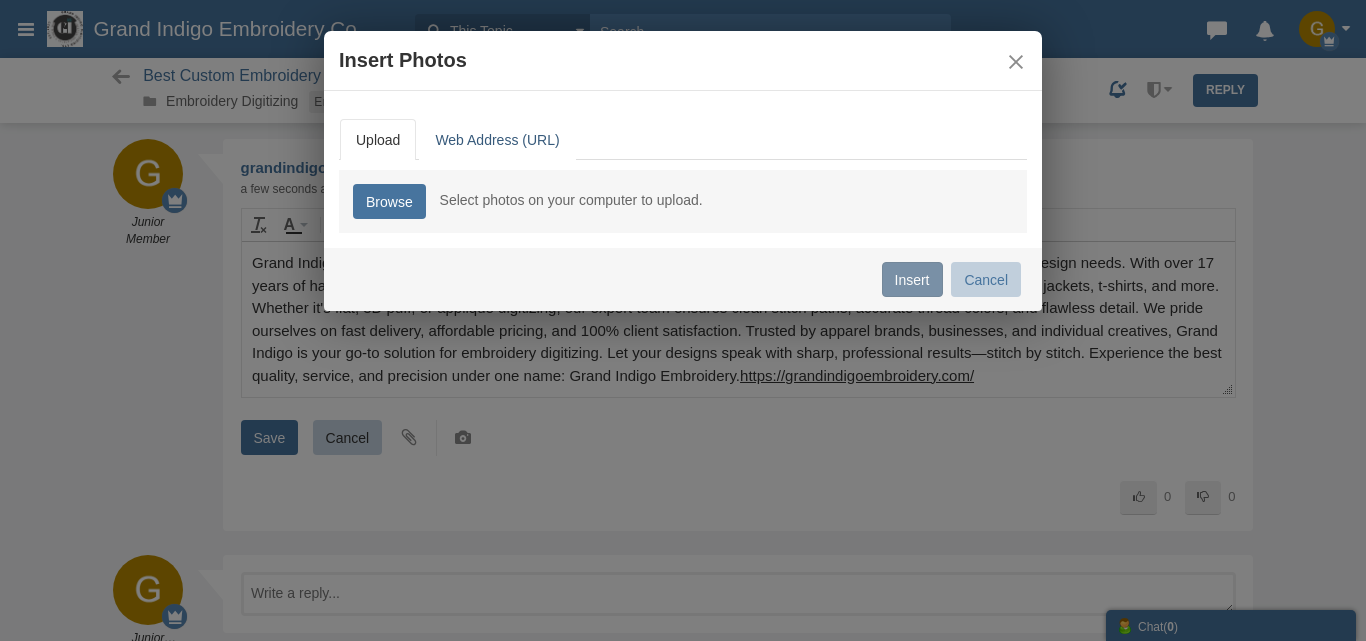 click on "Web Address (URL)" at bounding box center (497, 140) 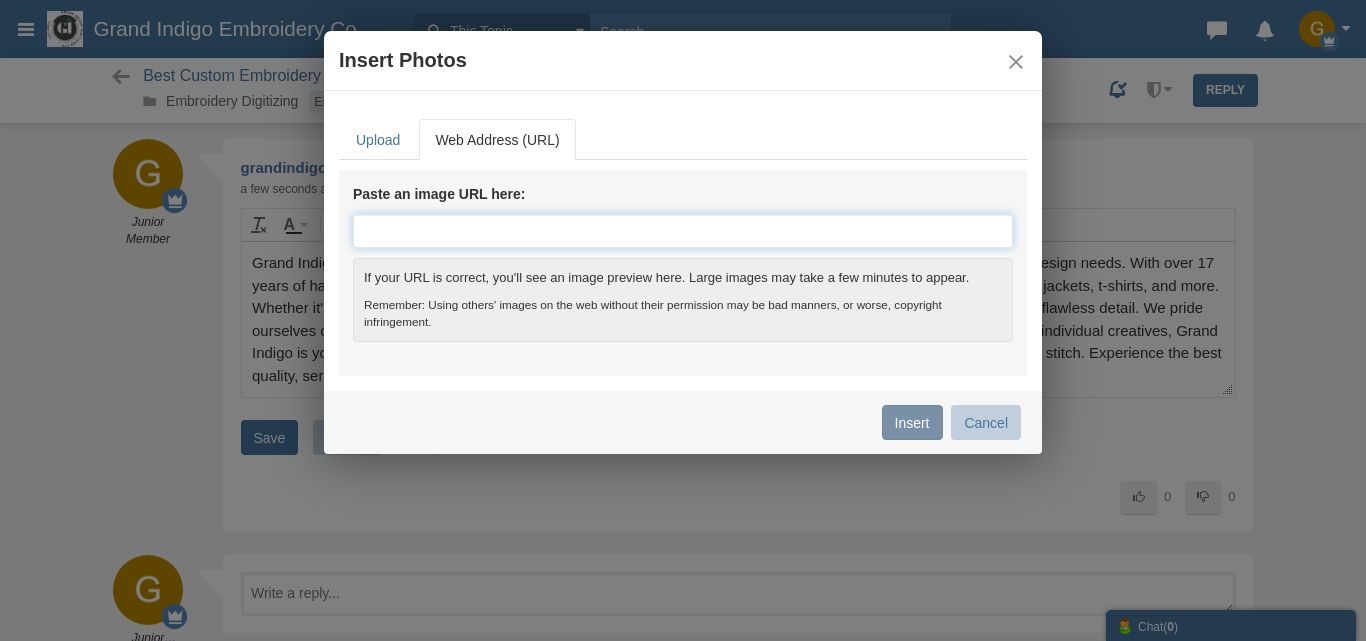 click at bounding box center [683, 231] 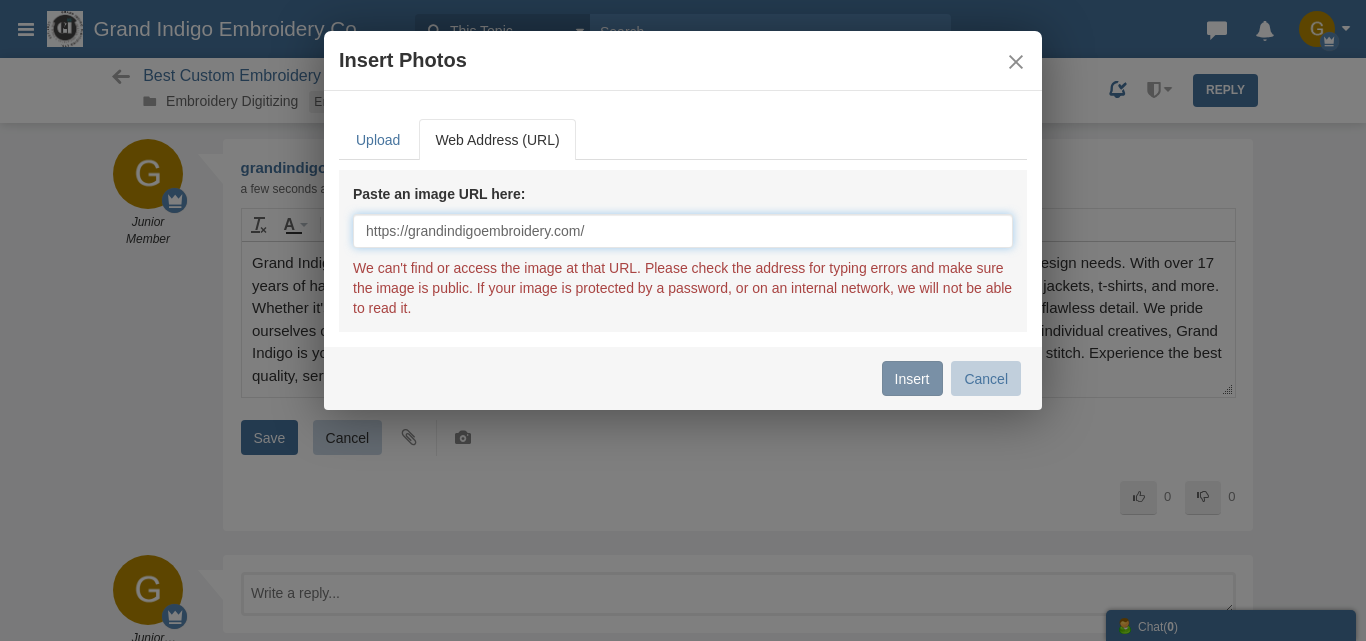 type on "https://grandindigoembroidery.com/" 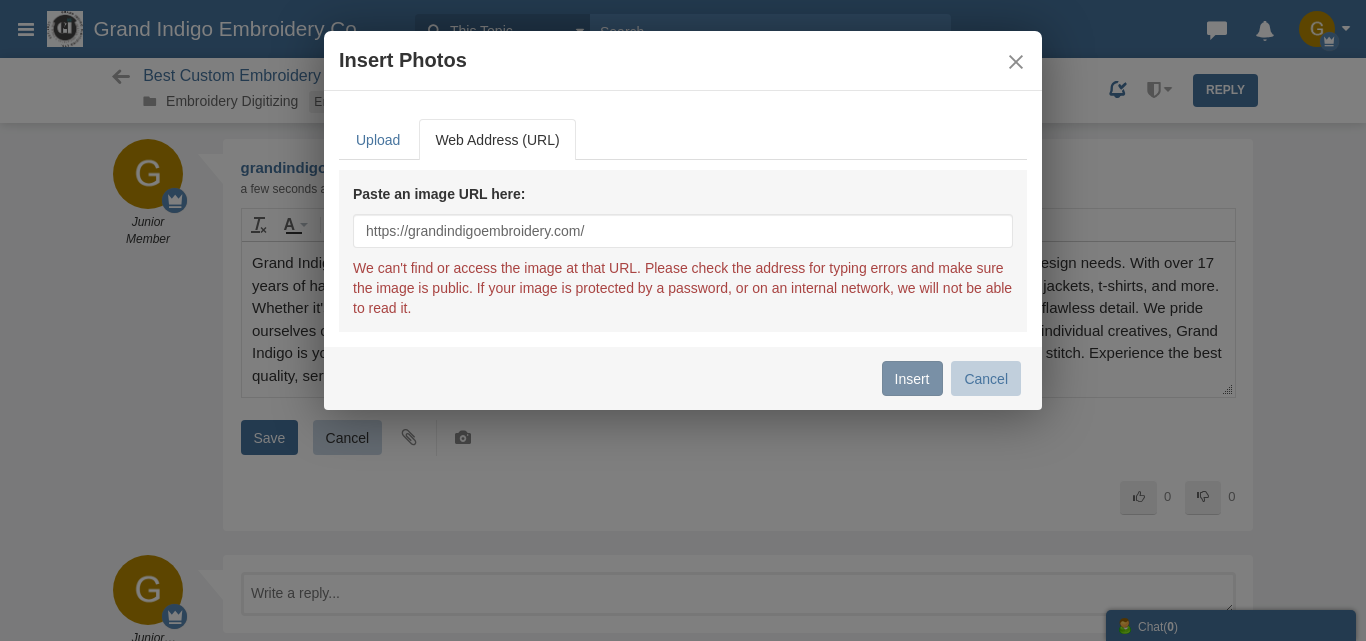 click on "Insert
Cancel" at bounding box center (952, 378) 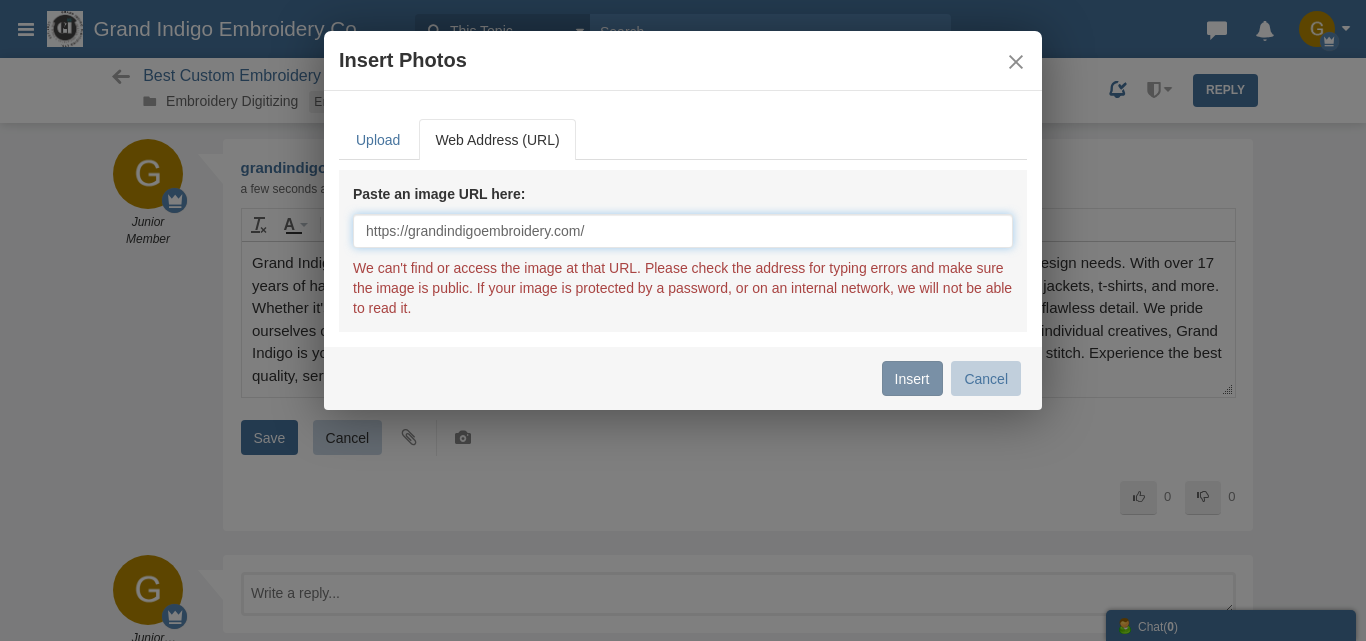 click on "https://grandindigoembroidery.com/" at bounding box center (683, 231) 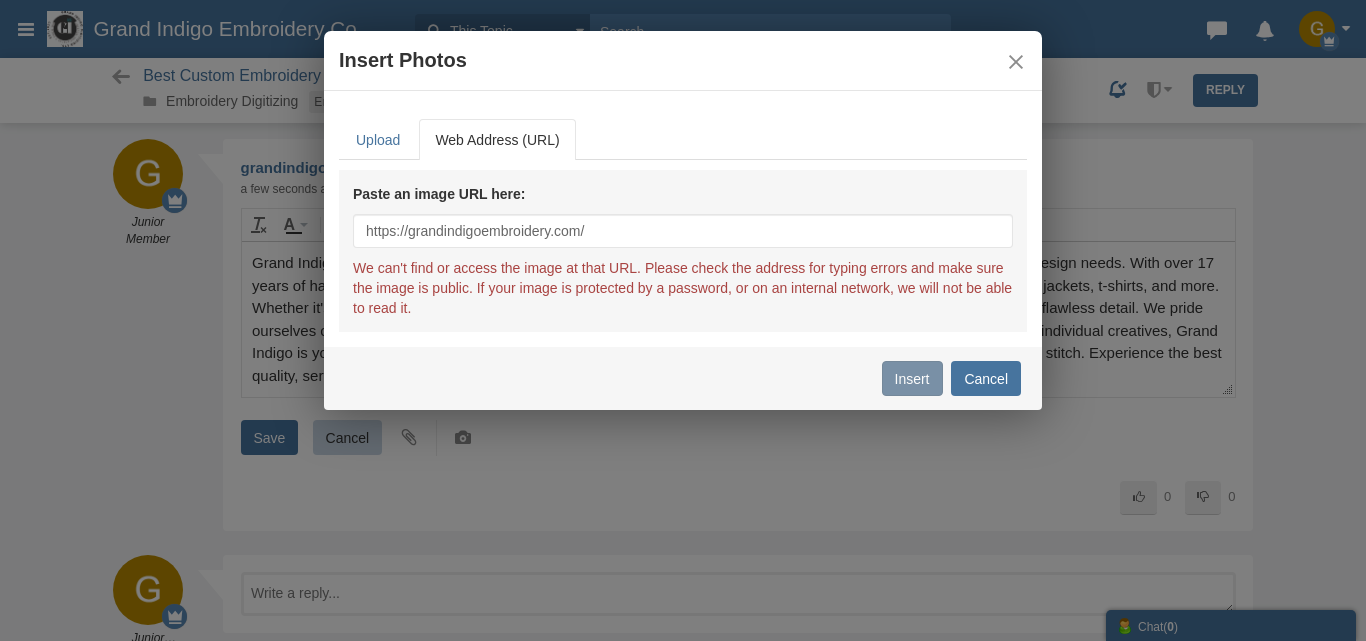 click on "Cancel" at bounding box center (986, 378) 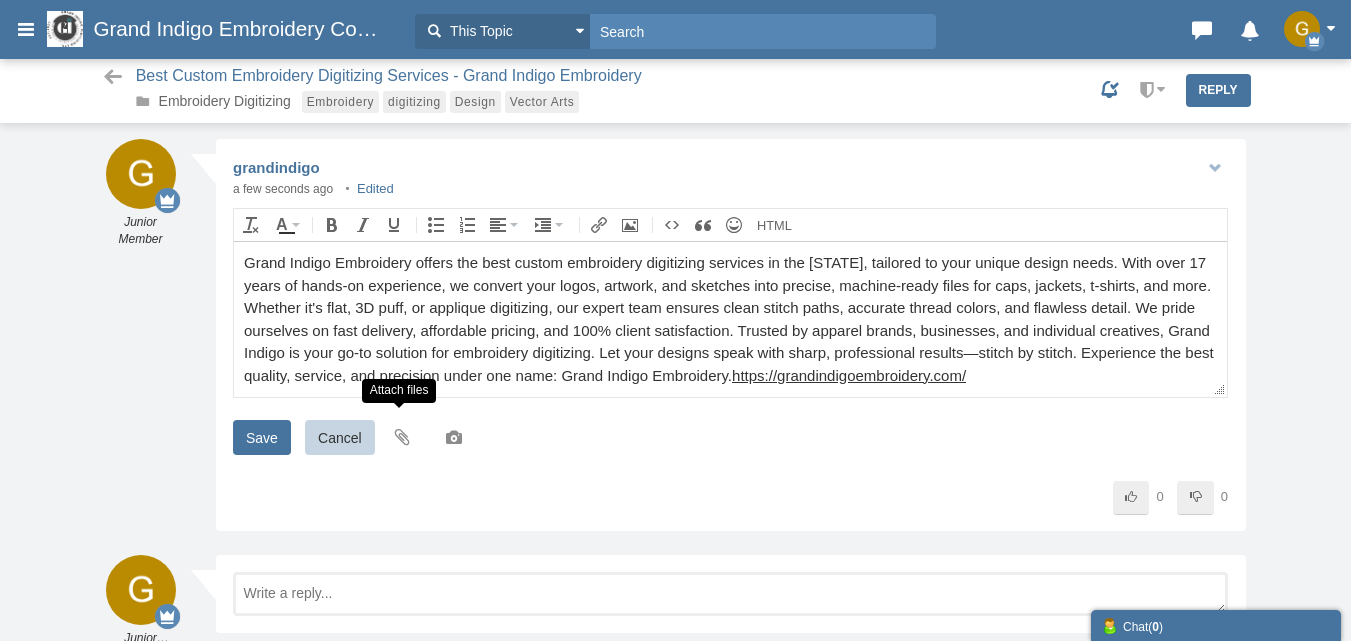 click at bounding box center (399, 438) 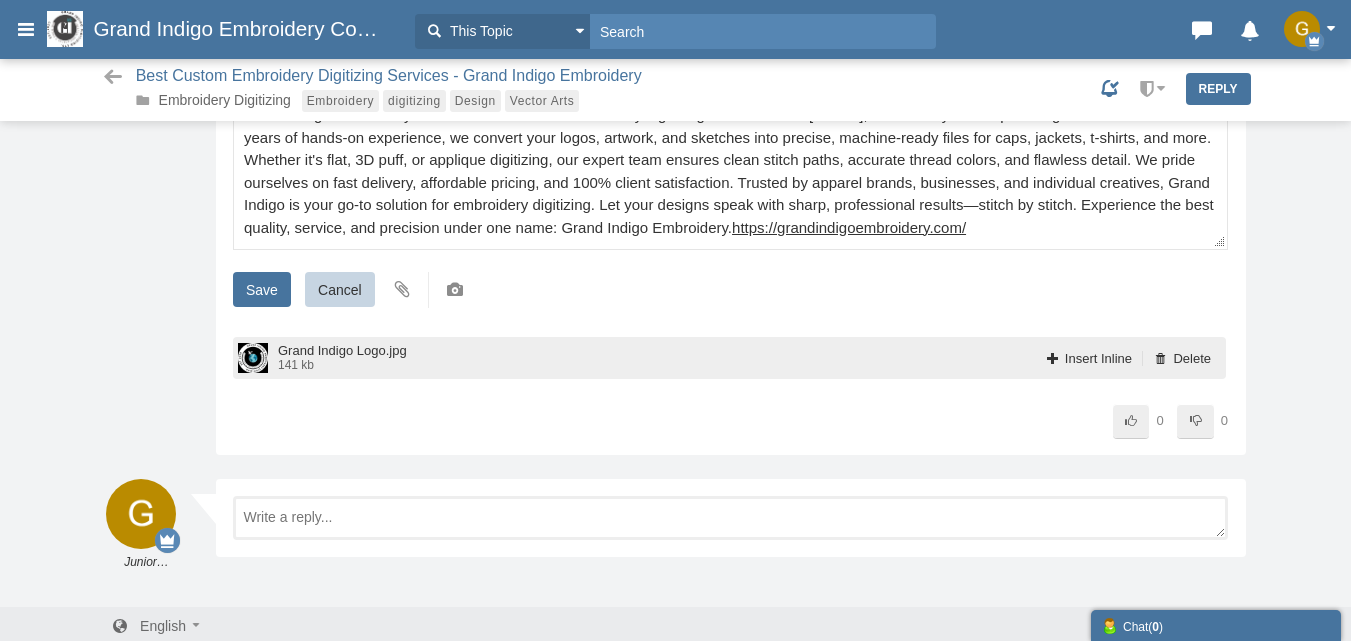 scroll, scrollTop: 159, scrollLeft: 0, axis: vertical 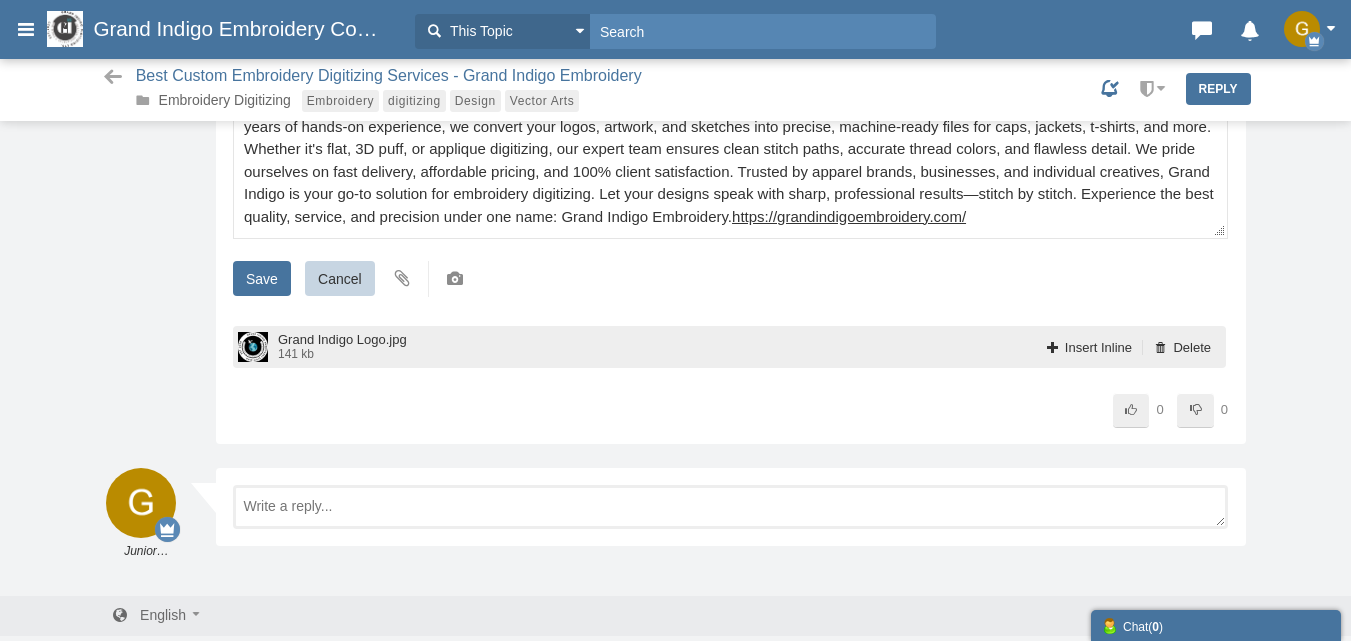 click on "Insert Inline" at bounding box center [1098, 347] 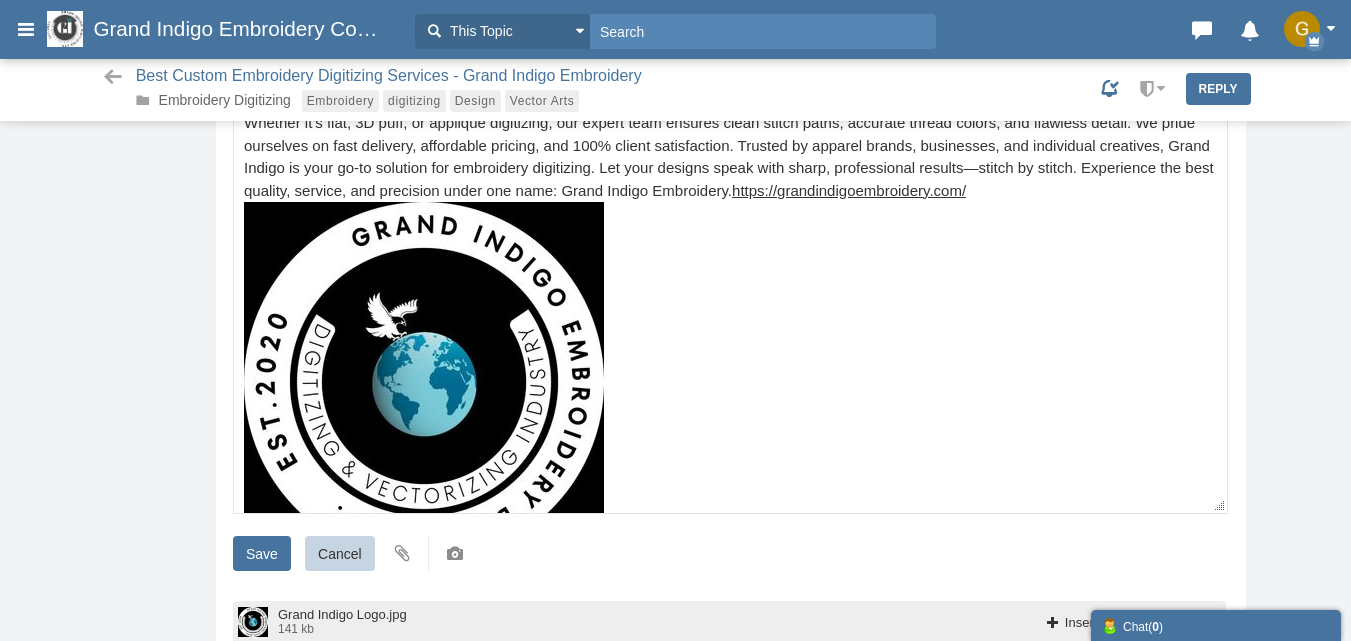 scroll, scrollTop: 0, scrollLeft: 0, axis: both 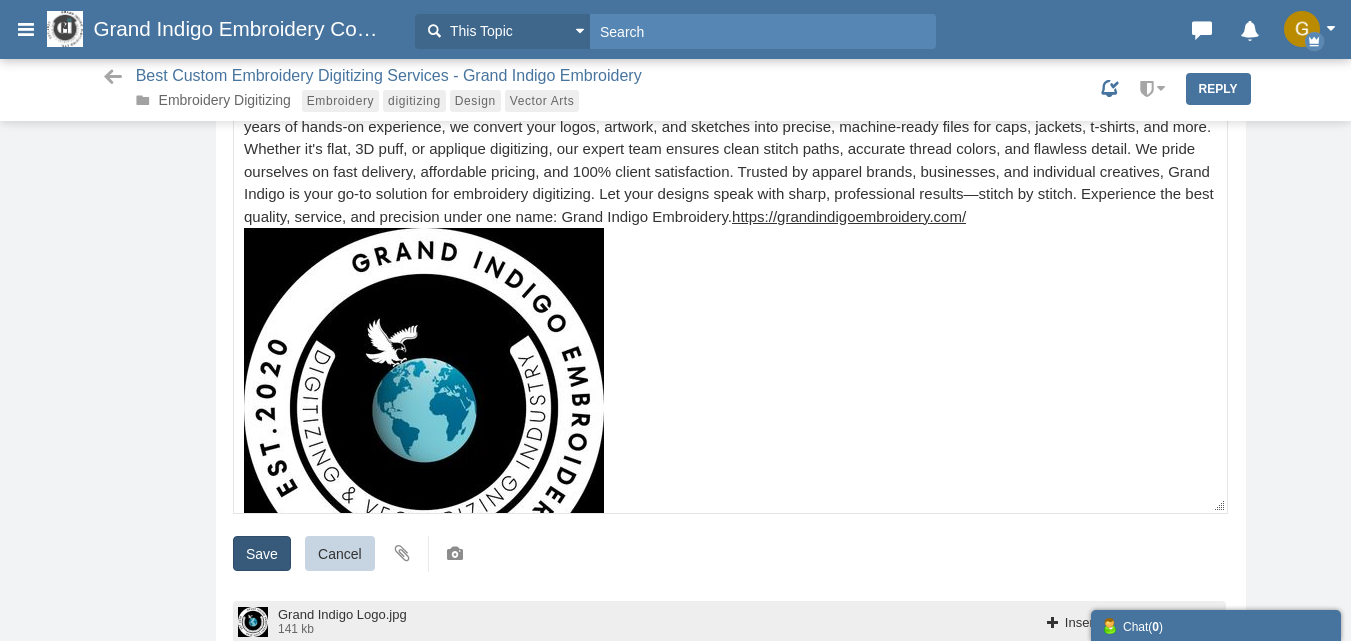 click on "Save" at bounding box center [262, 553] 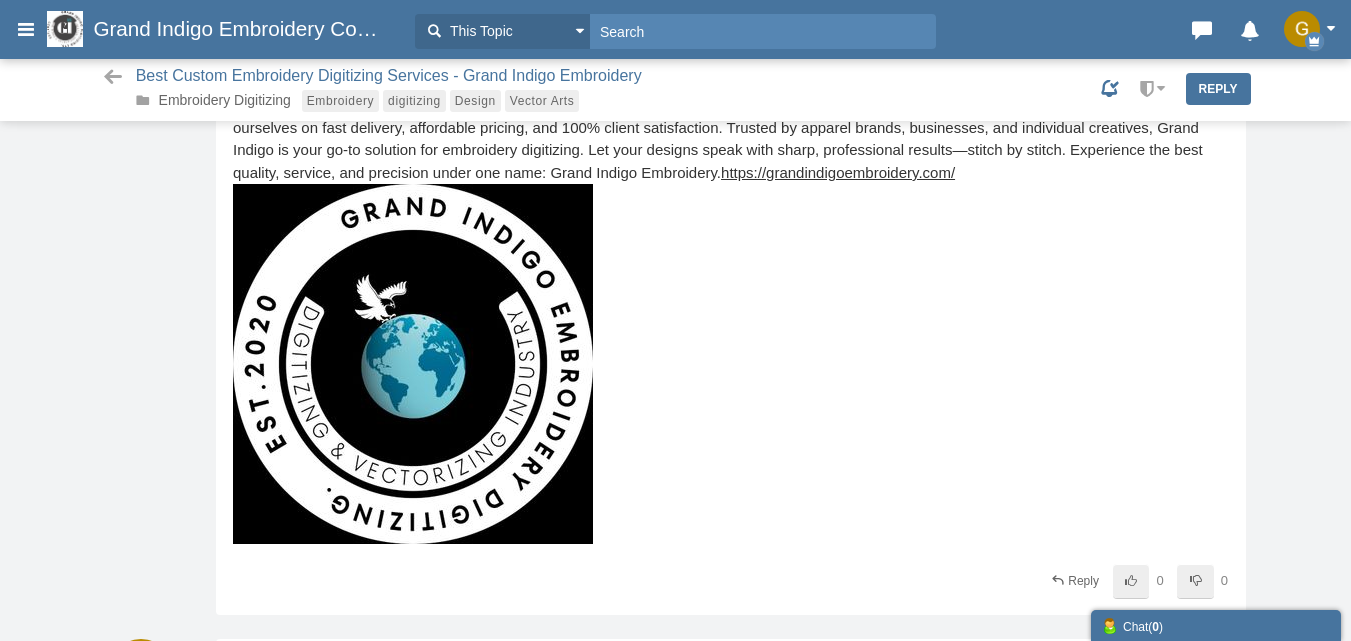click on "Grand Indigo Embroidery offers the best custom embroidery digitizing services in the UK, tailored to your unique design needs. With over 17 years of hands-on experience, we convert your logos, artwork, and sketches into precise, machine-ready files for caps, jackets, t-shirts, and more. Whether it's flat, 3D puff, or applique digitizing, our expert team ensures clean stitch paths, accurate thread colors, and flawless detail. We pride ourselves on fast delivery, affordable pricing, and 100% client satisfaction. Trusted by apparel brands, businesses, and individual creatives, Grand Indigo is your go-to solution for embroidery digitizing. Let your designs speak with sharp, professional results—stitch by stitch. Experience the best quality, service, and precision under one name: Grand Indigo Embroidery.  https://grandindigoembroidery.com/" at bounding box center (718, 116) 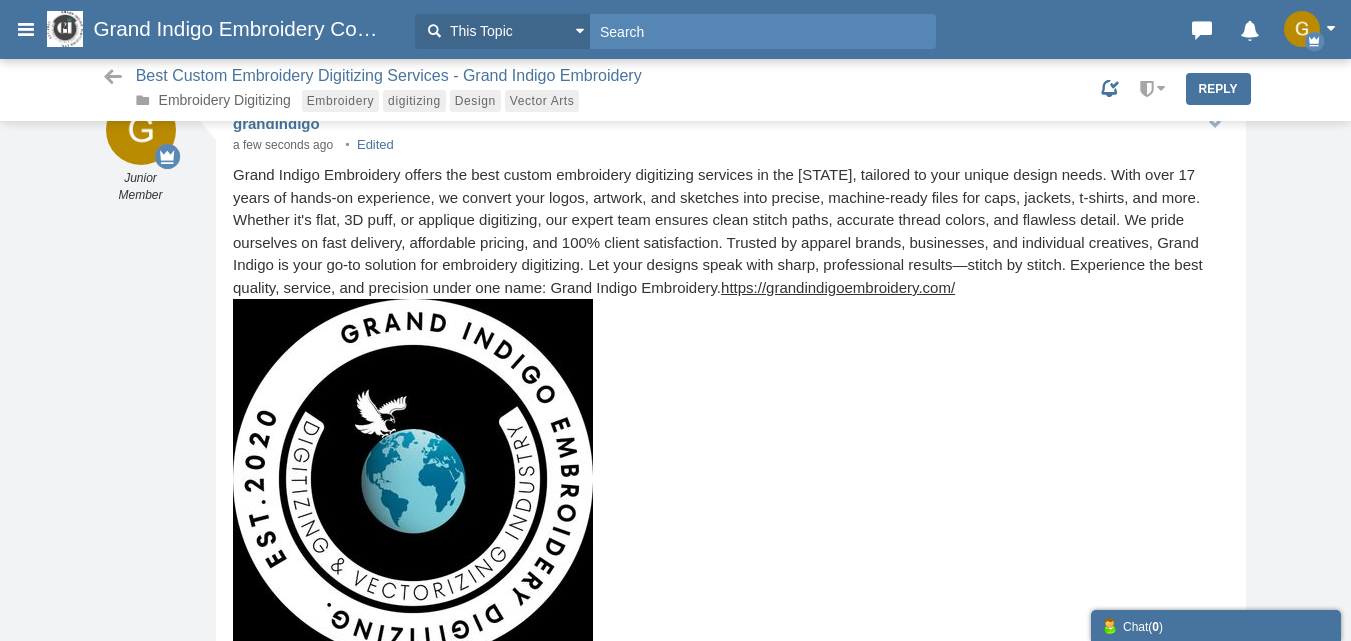 scroll, scrollTop: 0, scrollLeft: 0, axis: both 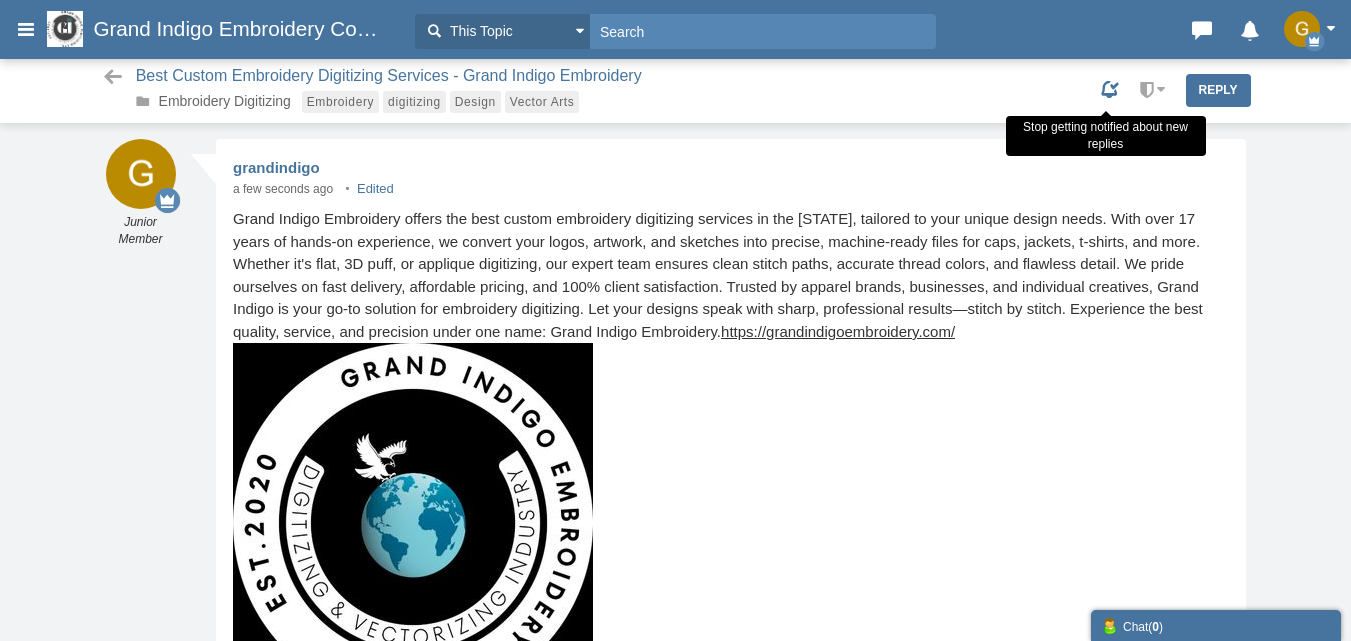 click at bounding box center (1110, 90) 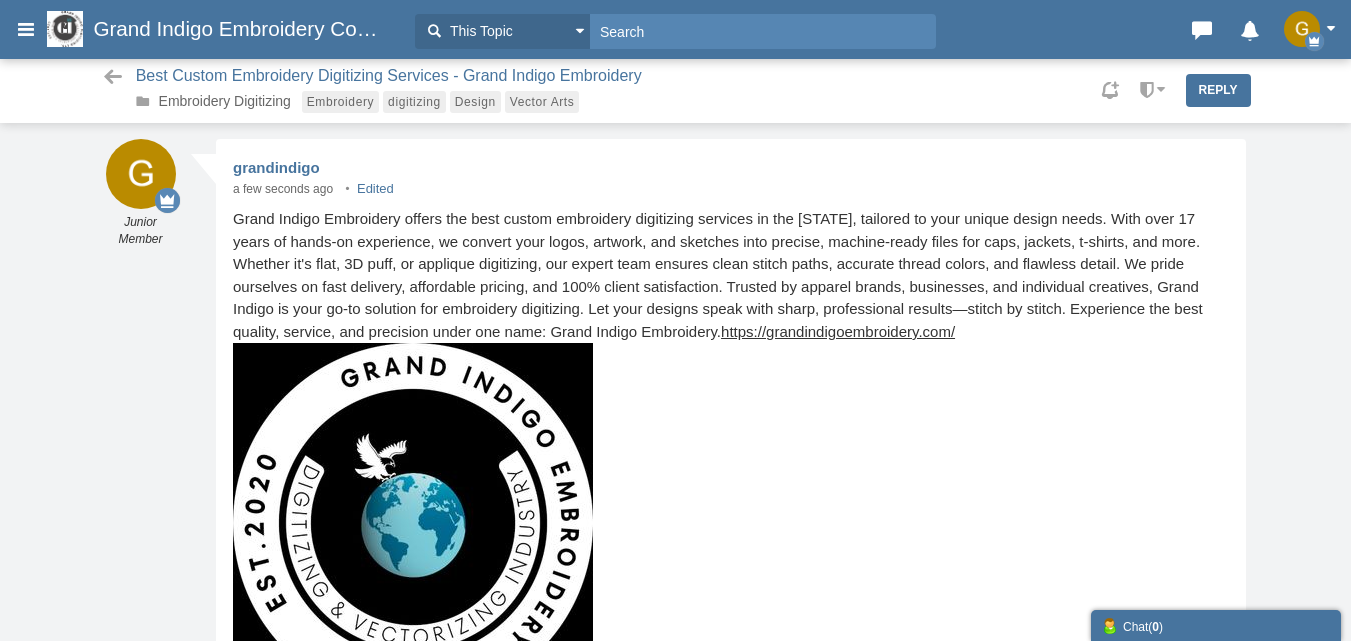 click at bounding box center (1302, 29) 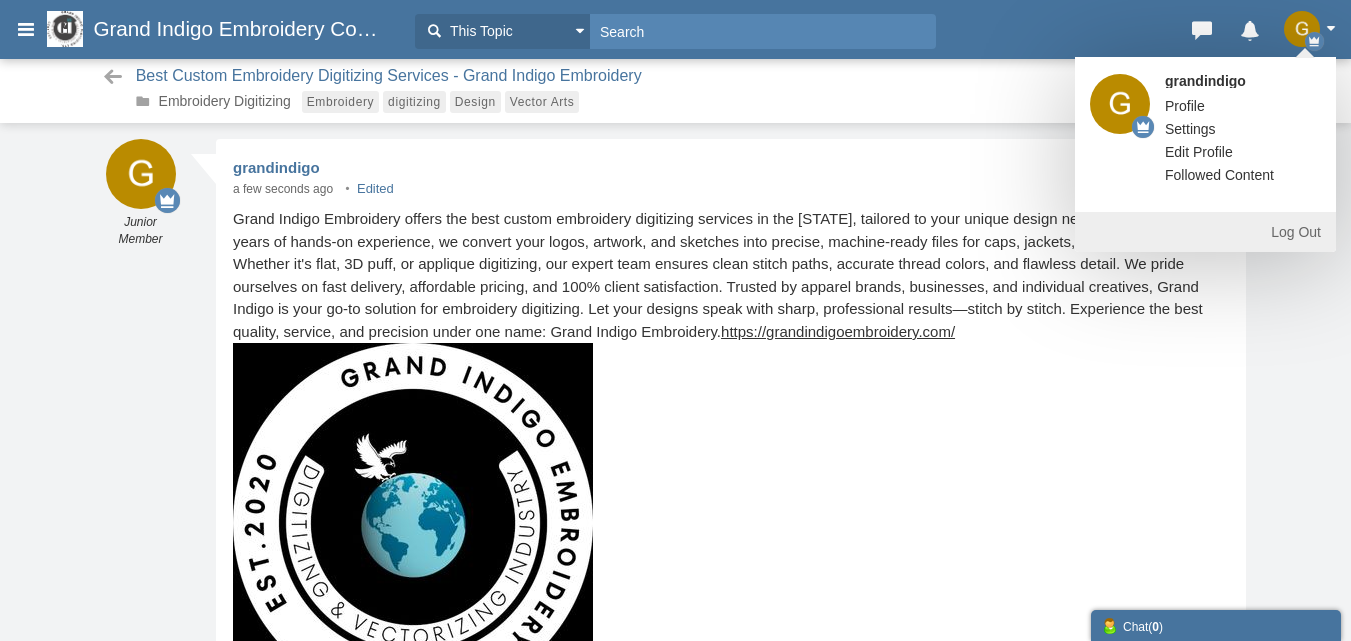 click on "a few seconds ago
Edited" at bounding box center (730, 188) 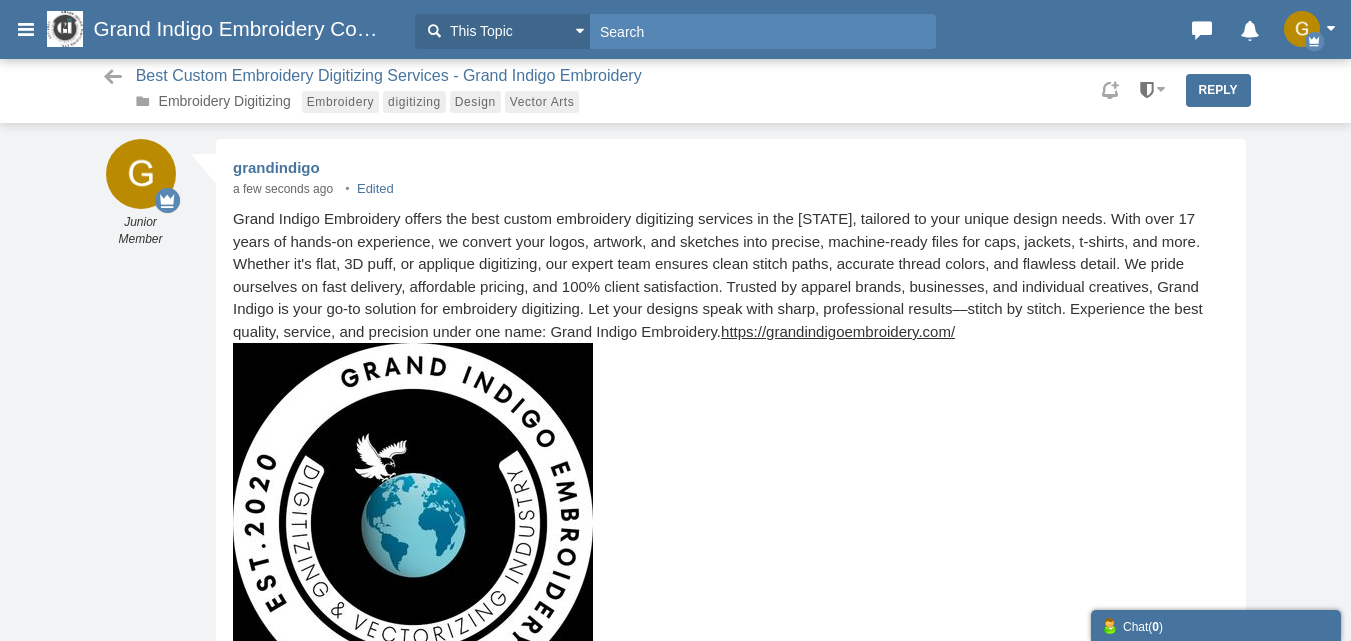 click at bounding box center (1161, 89) 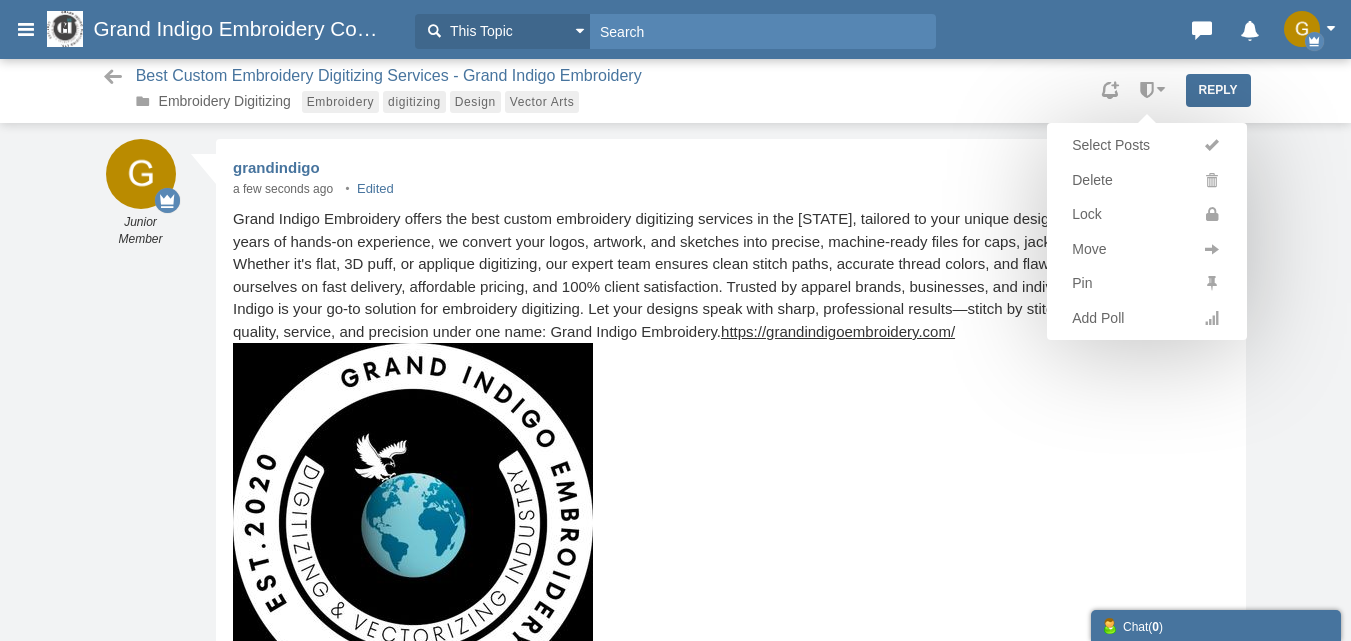 click on "Share
Edit
Move
Delete
Change Ownership
Report
grandindigo
Junior Member
a few seconds ago Edited" at bounding box center [731, 456] 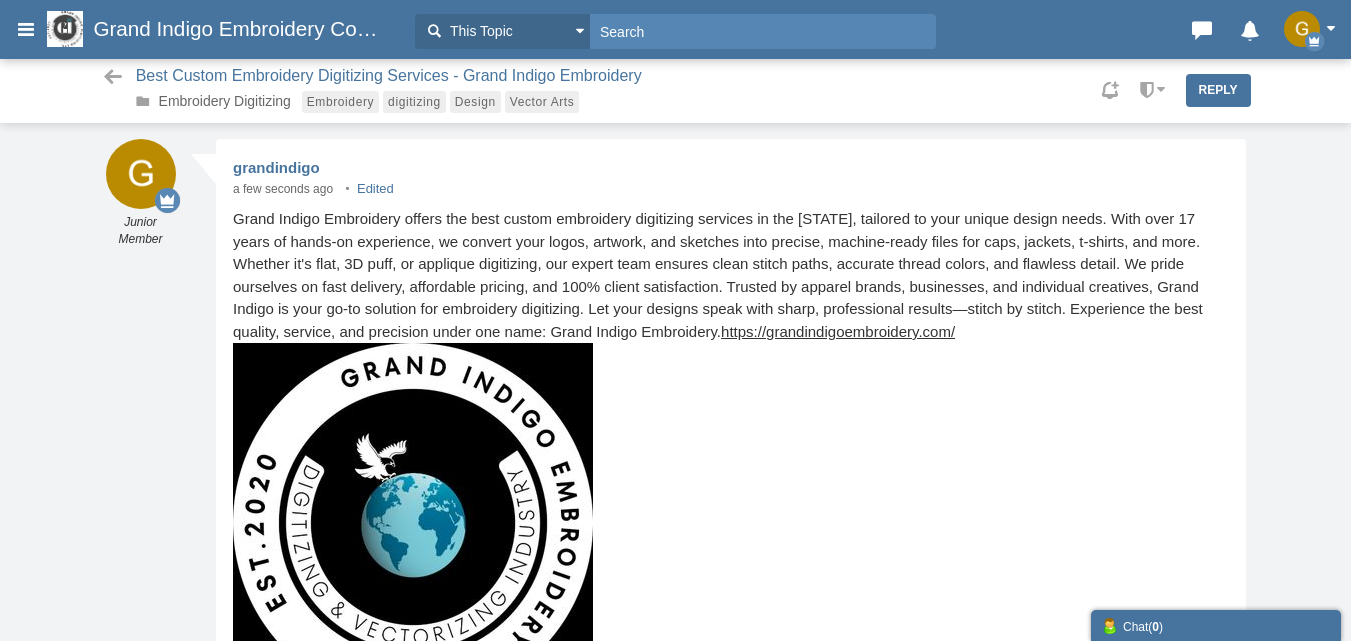 click on "Select Posts
Delete
Lock
Move
Pin
Add Poll
Reply" at bounding box center [1165, 90] 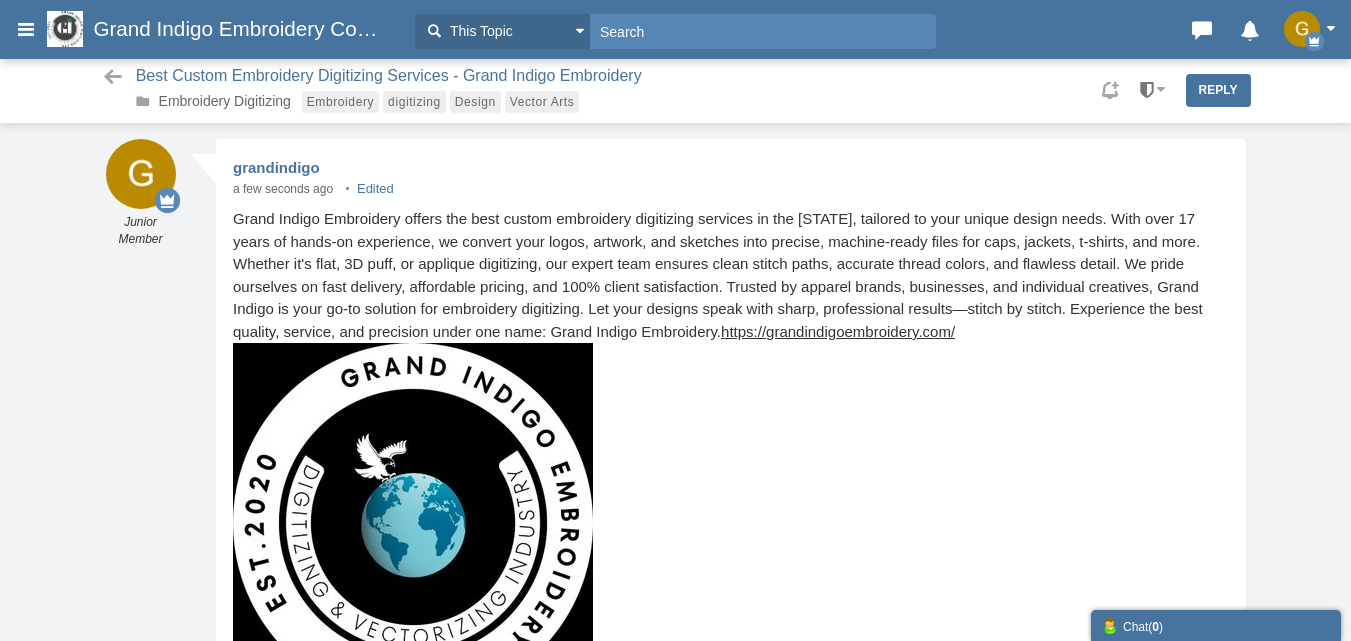 click at bounding box center [1161, 89] 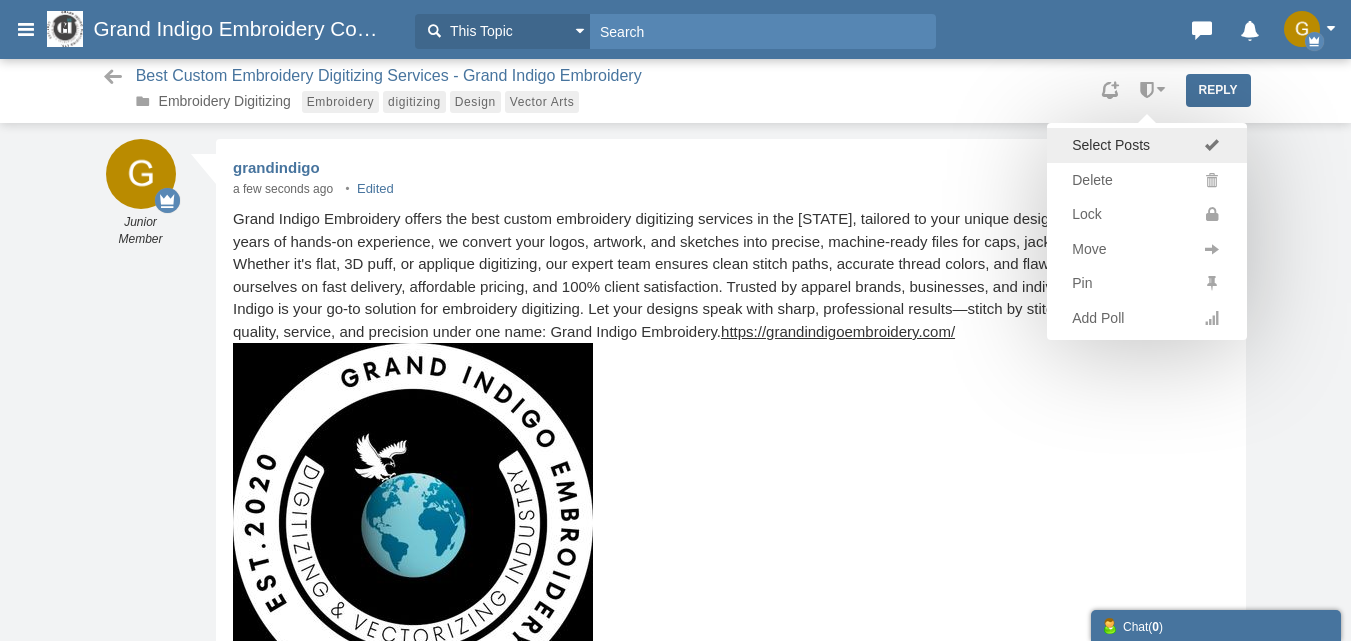 click on "Select Posts" at bounding box center (1116, 145) 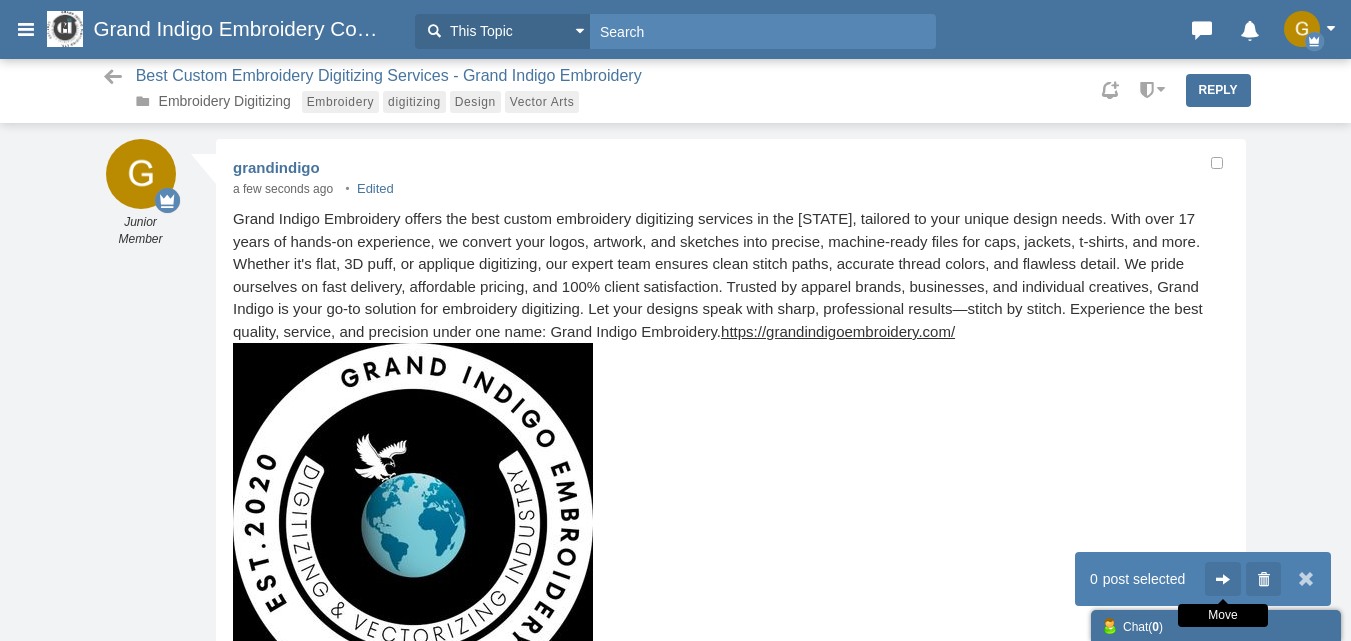 click at bounding box center [1223, 579] 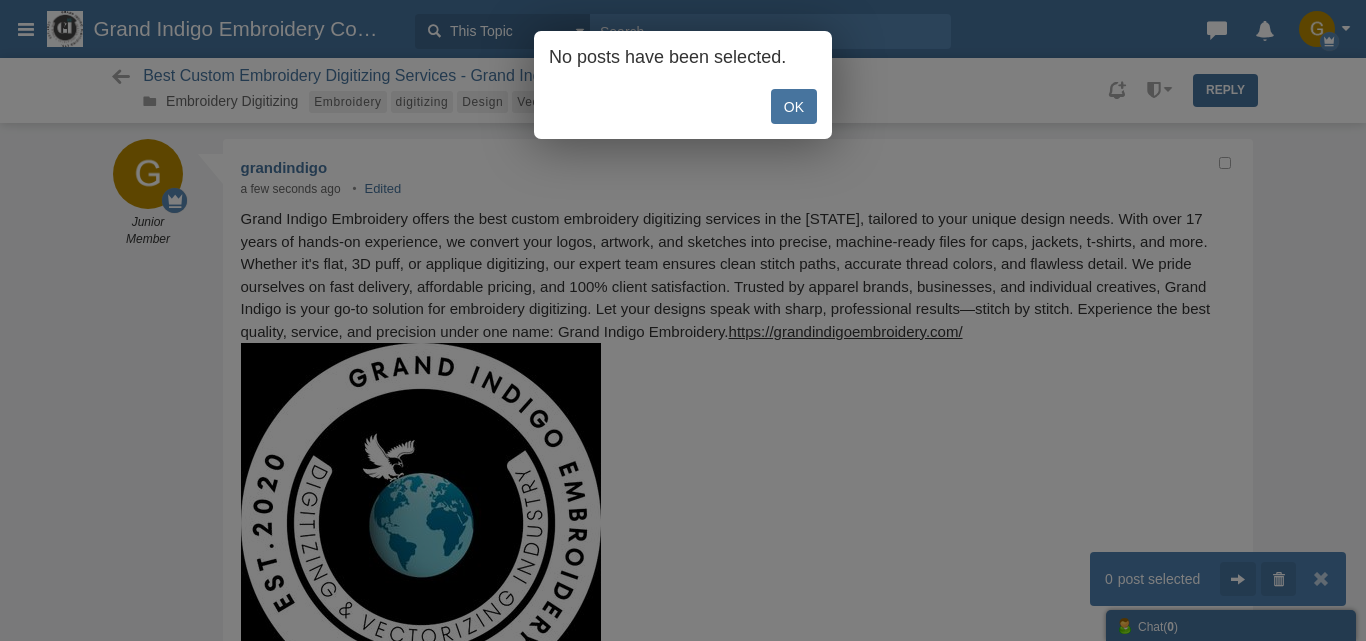 click on "OK" at bounding box center [794, 106] 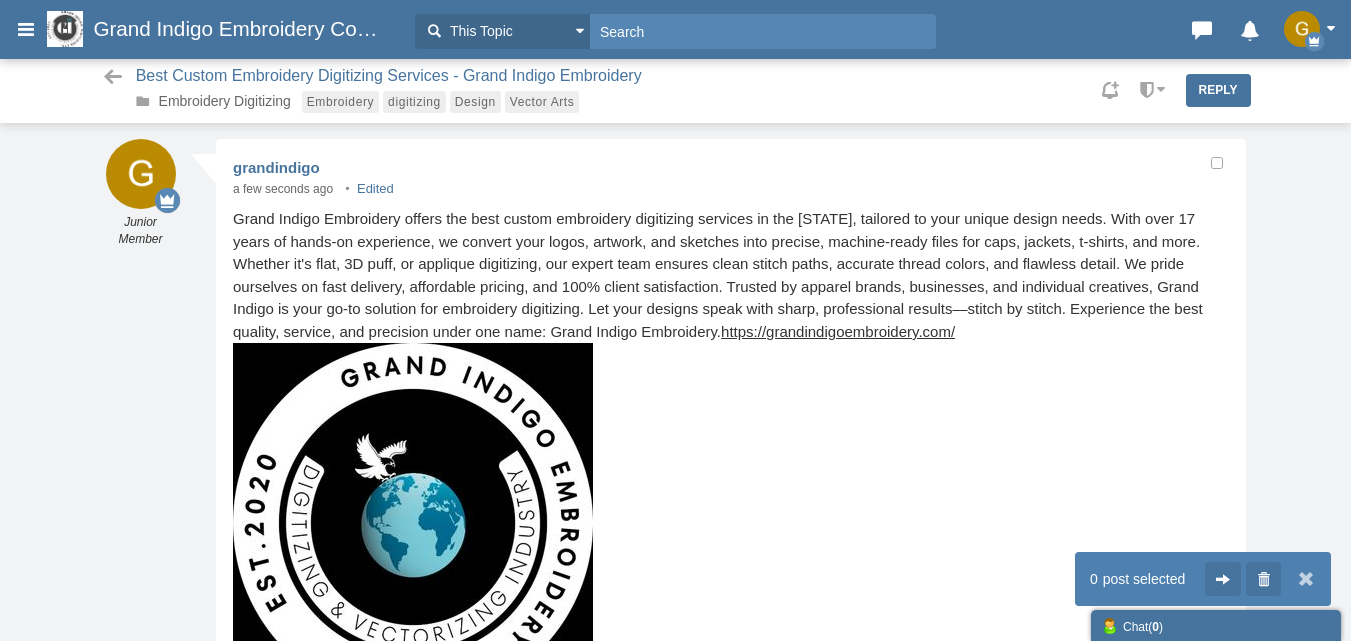 click on "Junior Member
8  posts
grandindigo
Junior Member
8   posts
Share
Edit
Move
Delete" at bounding box center [676, 463] 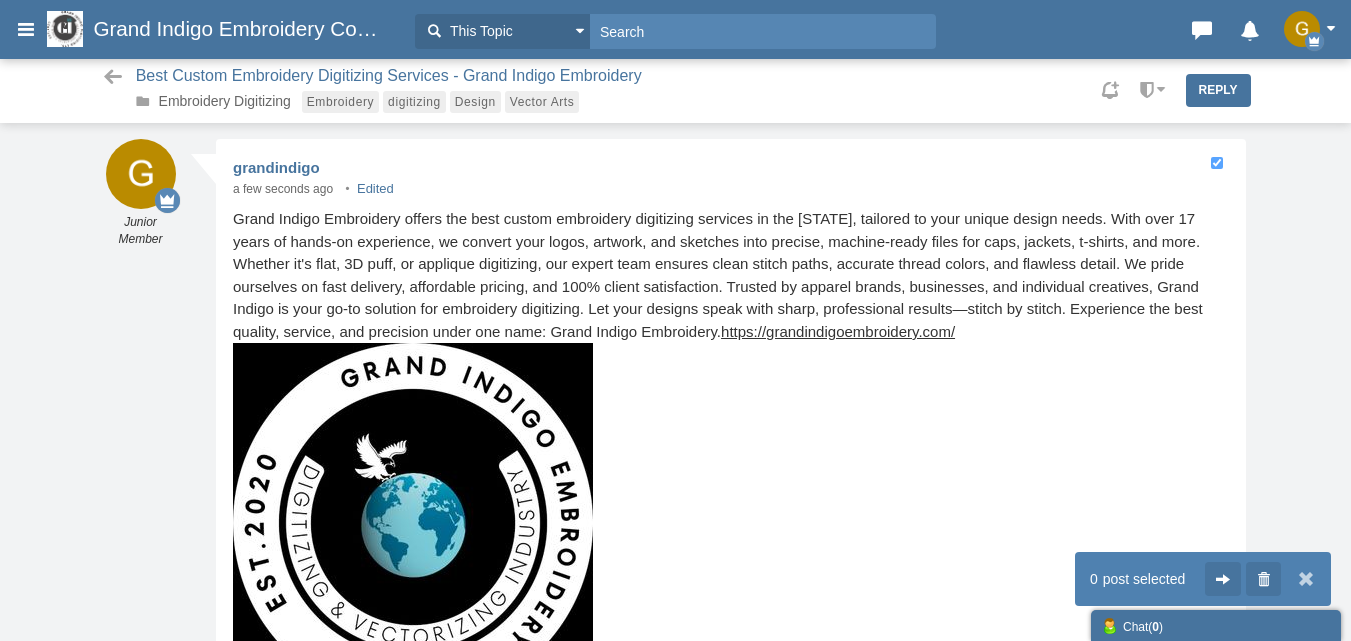 checkbox on "true" 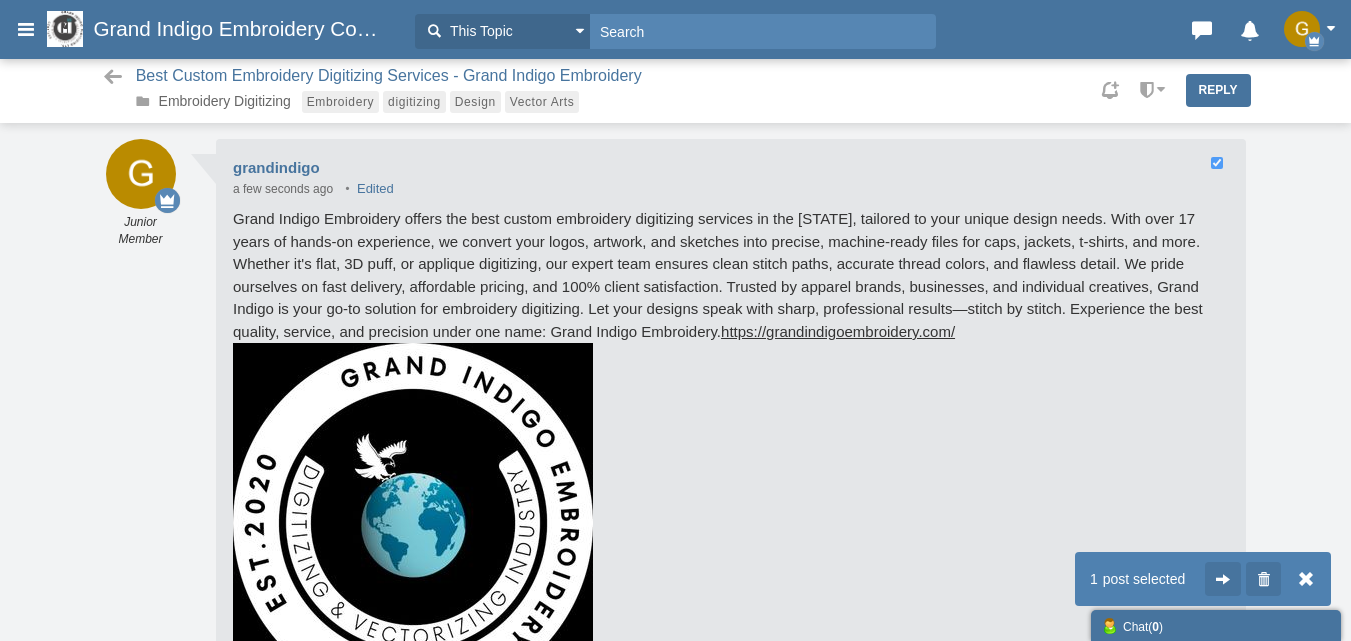 click at bounding box center (1306, 579) 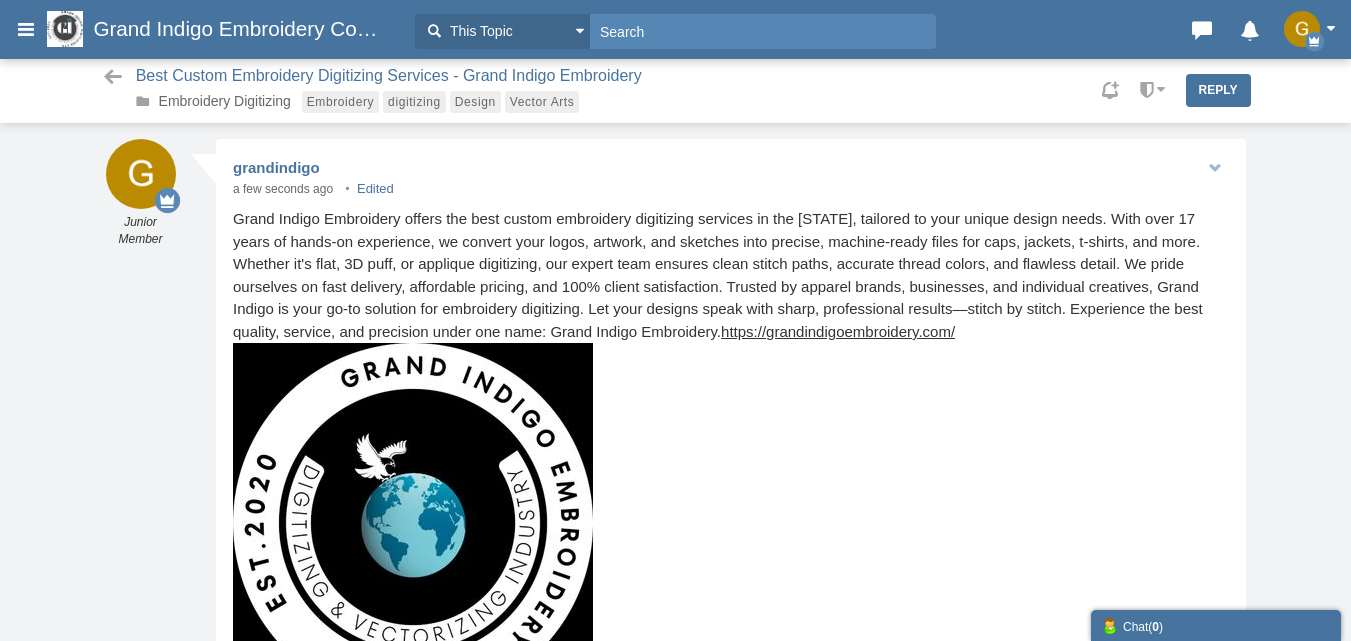click on "grandindigo" at bounding box center [276, 167] 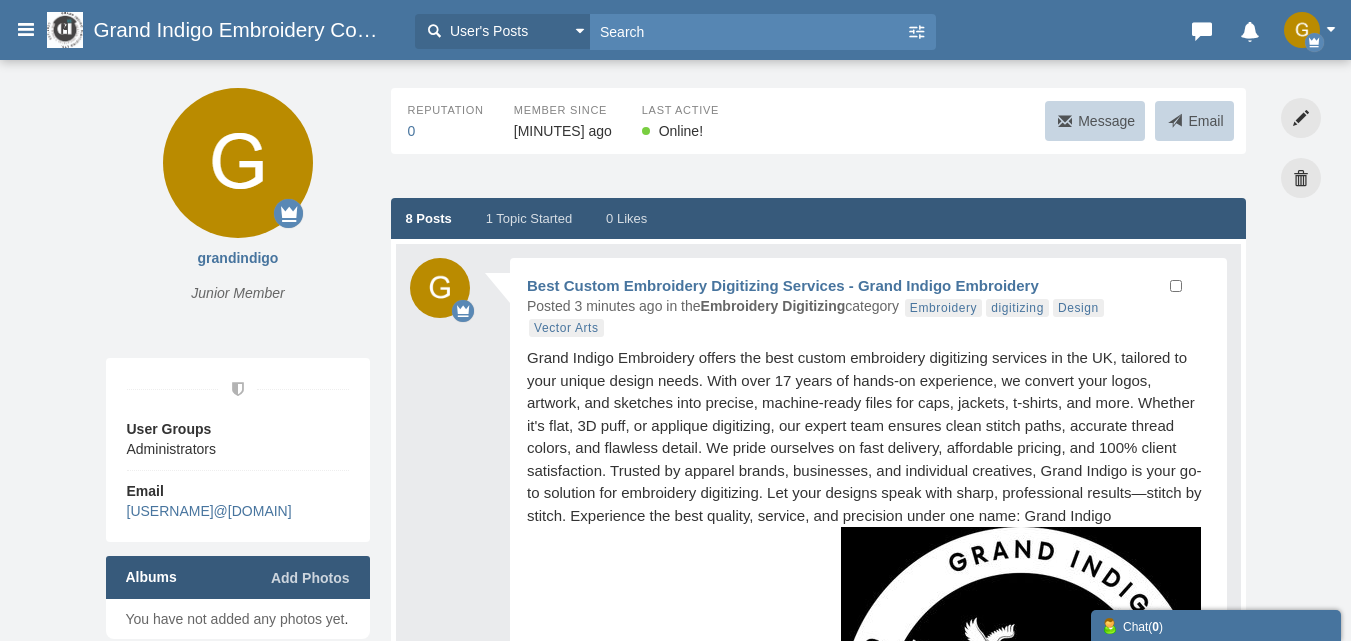 scroll, scrollTop: 0, scrollLeft: 0, axis: both 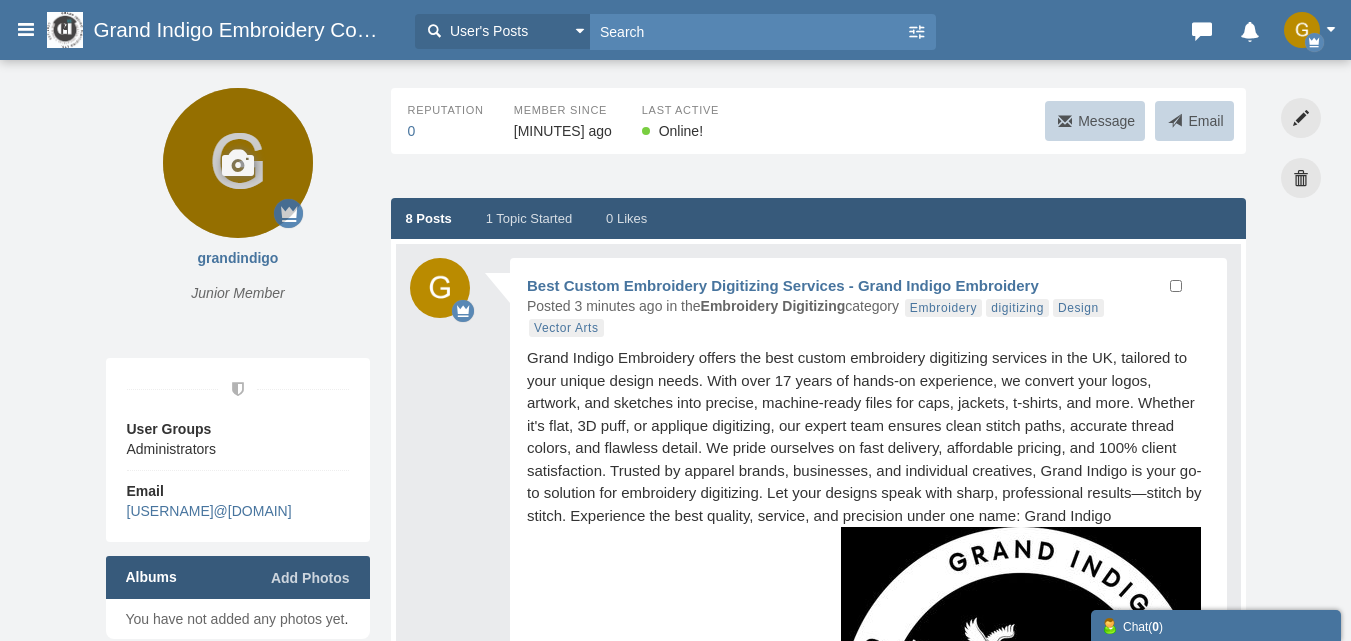 click at bounding box center (238, 163) 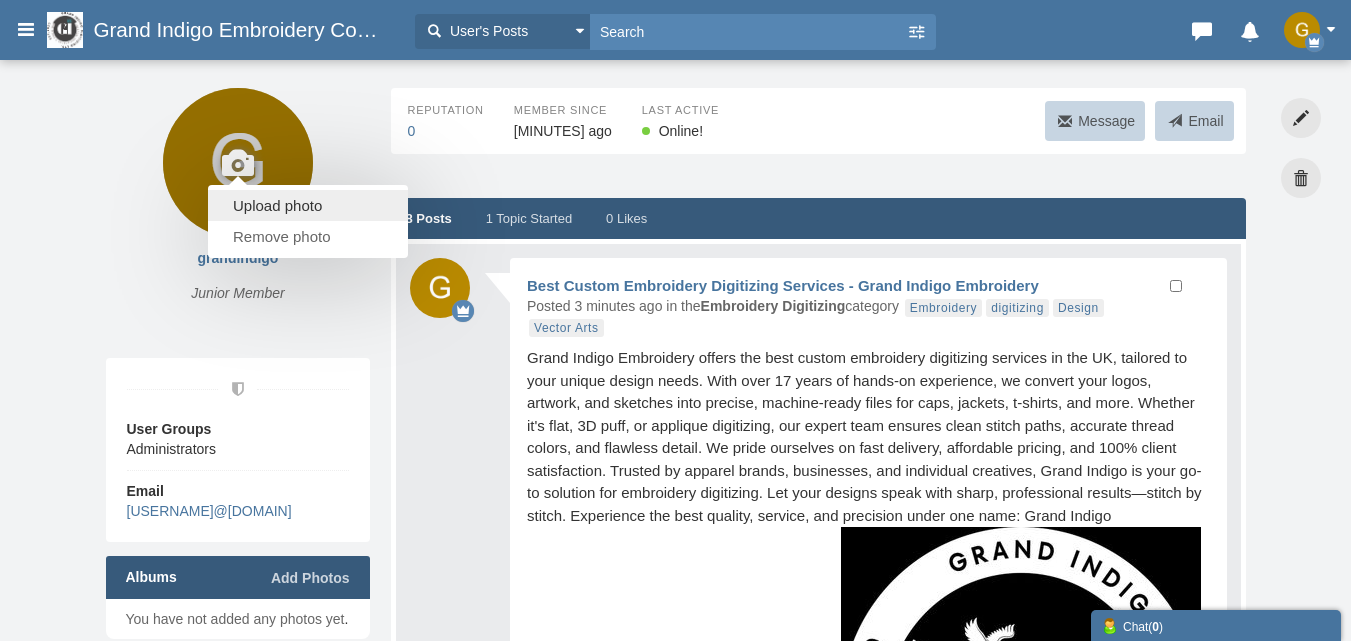 click on "Upload photo" at bounding box center [308, 205] 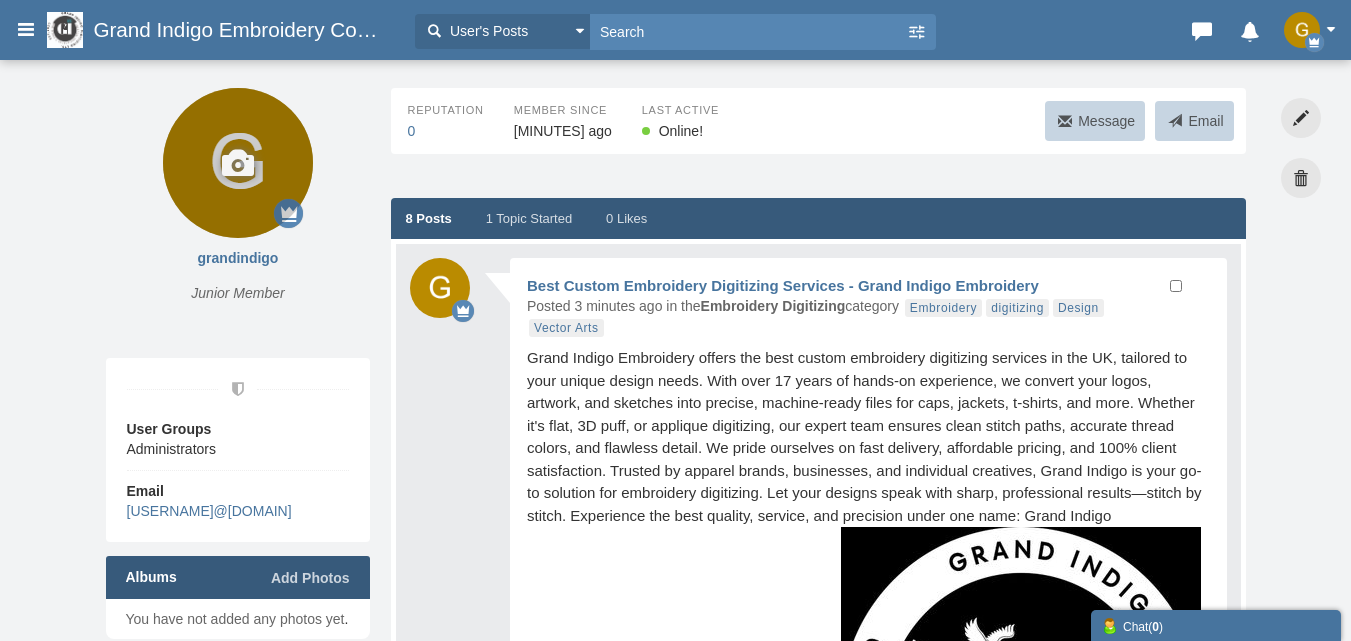 type on "C:\fakepath\[BRAND] [LOGO].jpg" 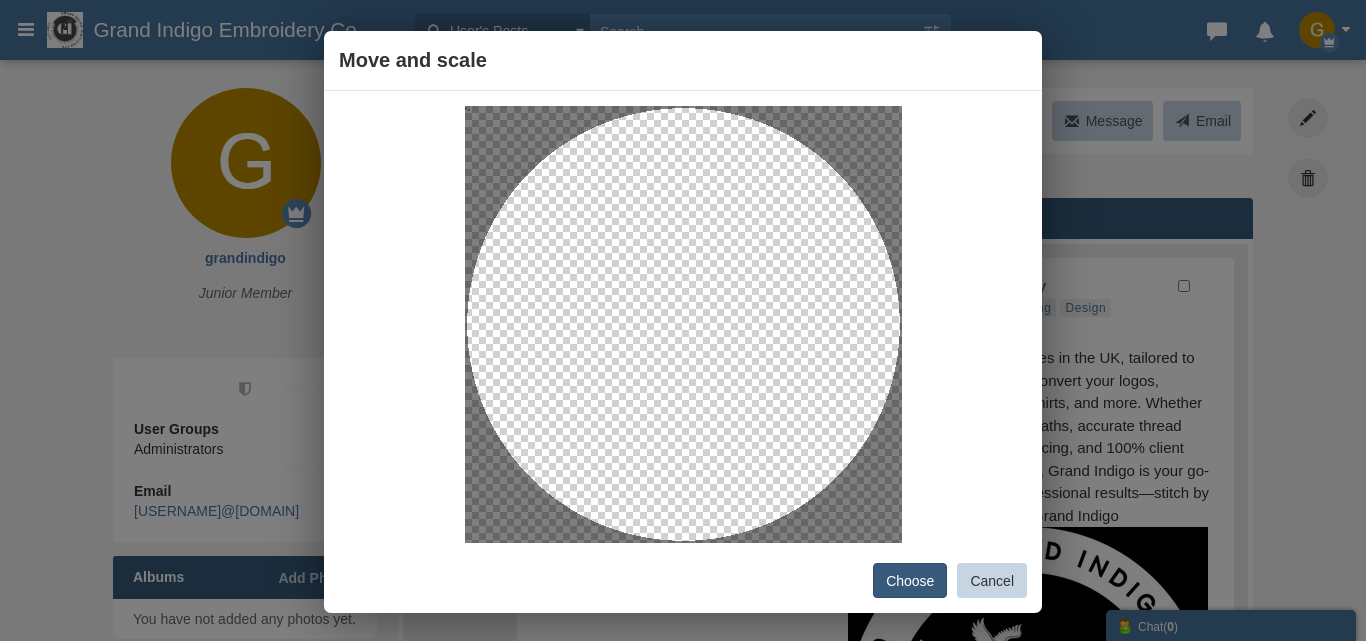 click on "Choose" at bounding box center (910, 580) 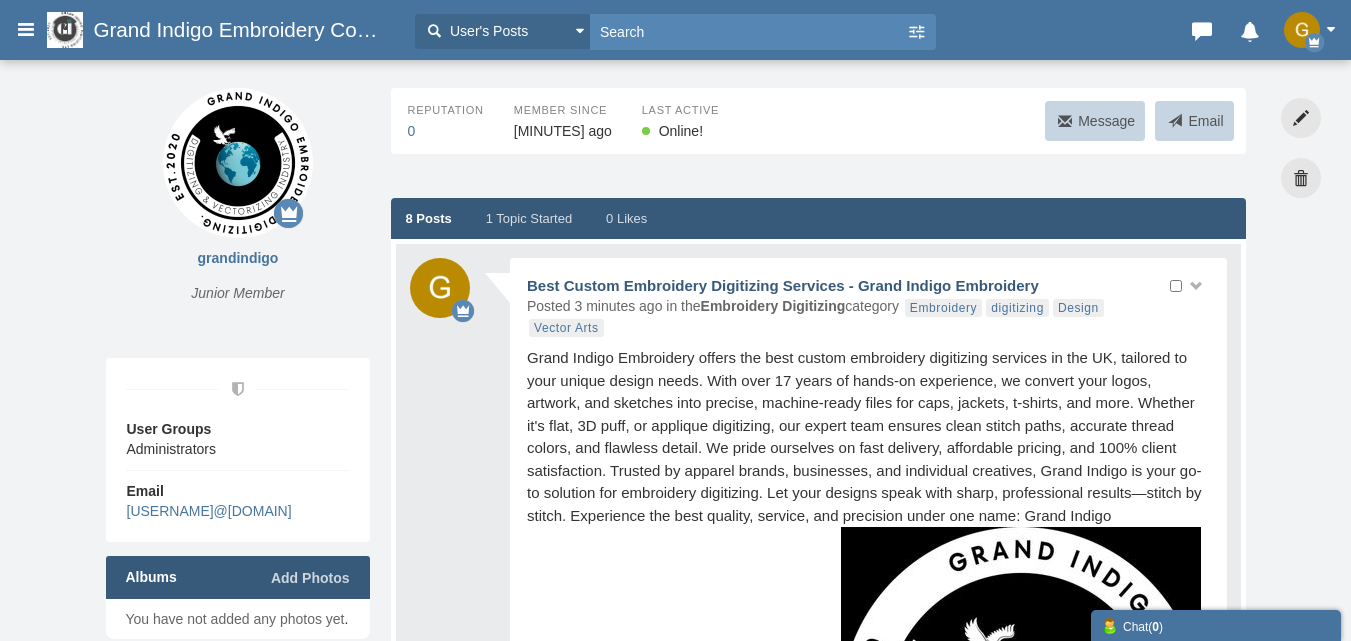 click on "Best Custom Embroidery Digitizing Services - Grand Indigo Embroidery" at bounding box center [783, 285] 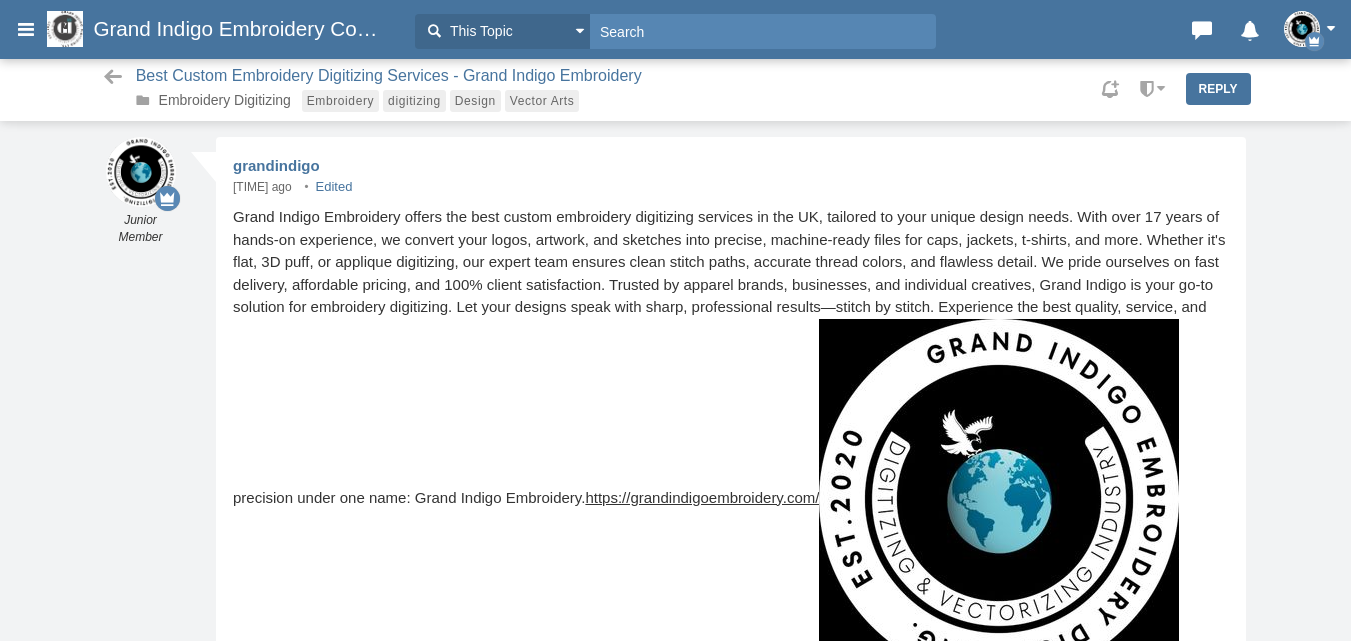 scroll, scrollTop: 2, scrollLeft: 0, axis: vertical 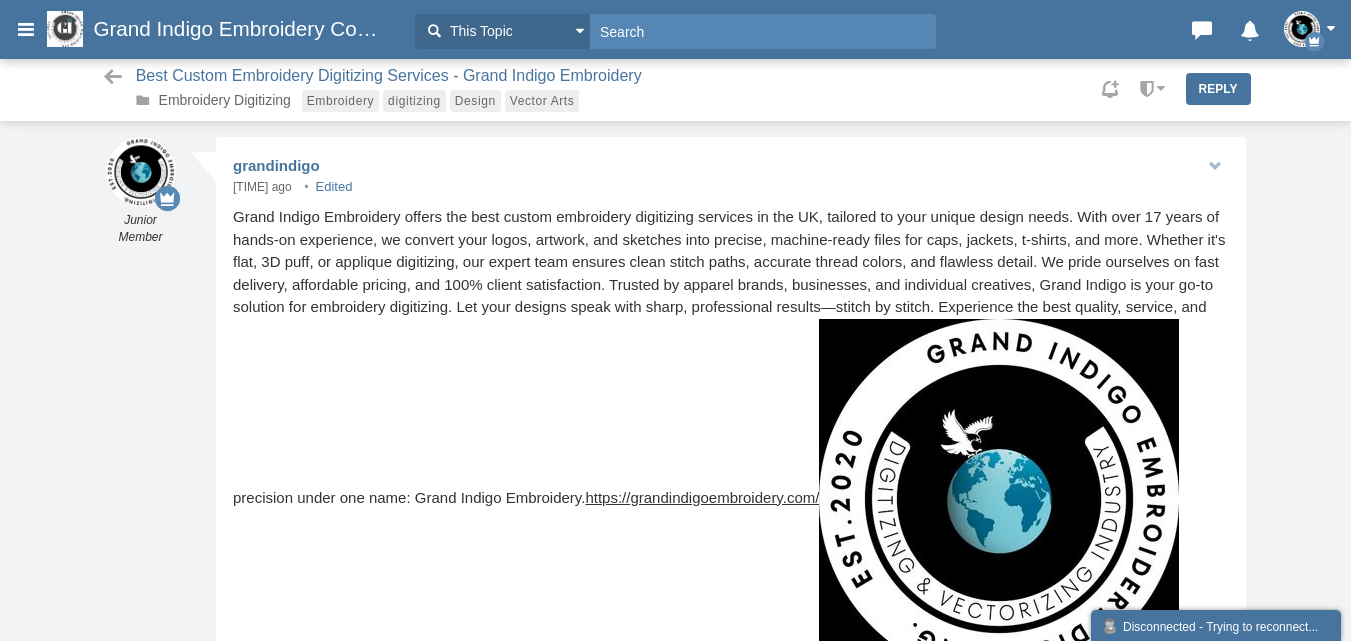 click on "grandindigo" at bounding box center [276, 165] 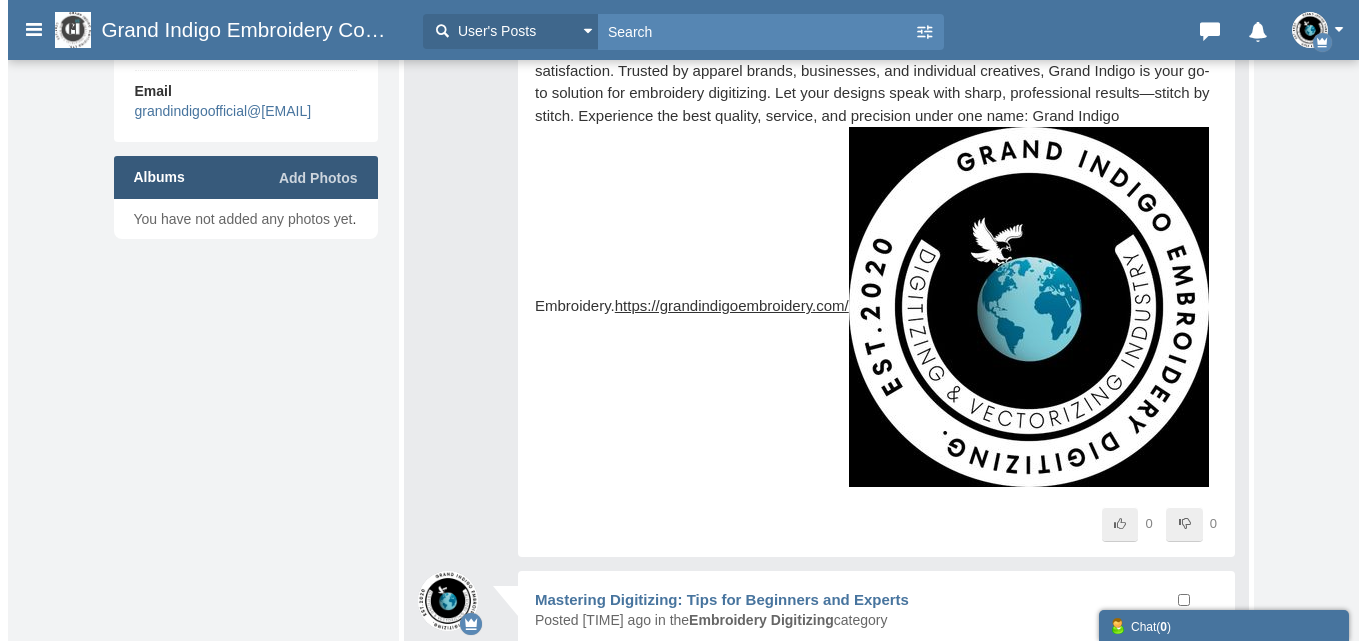 scroll, scrollTop: 200, scrollLeft: 0, axis: vertical 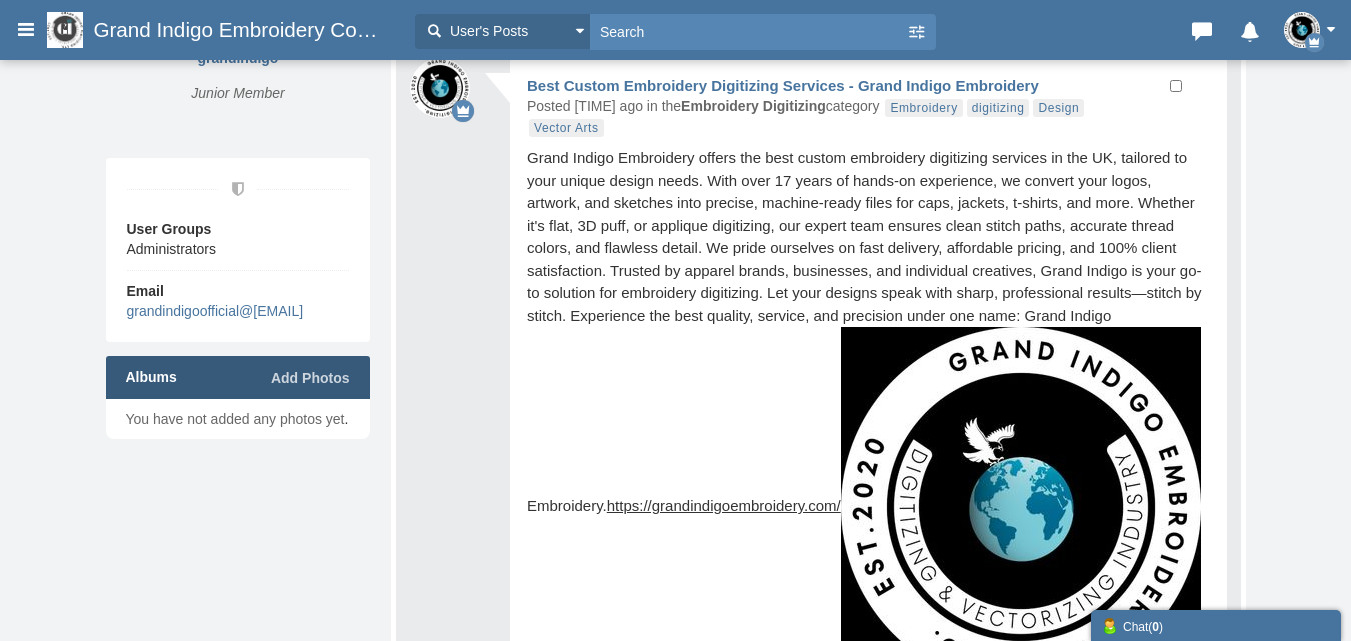 click at bounding box center (306, 378) 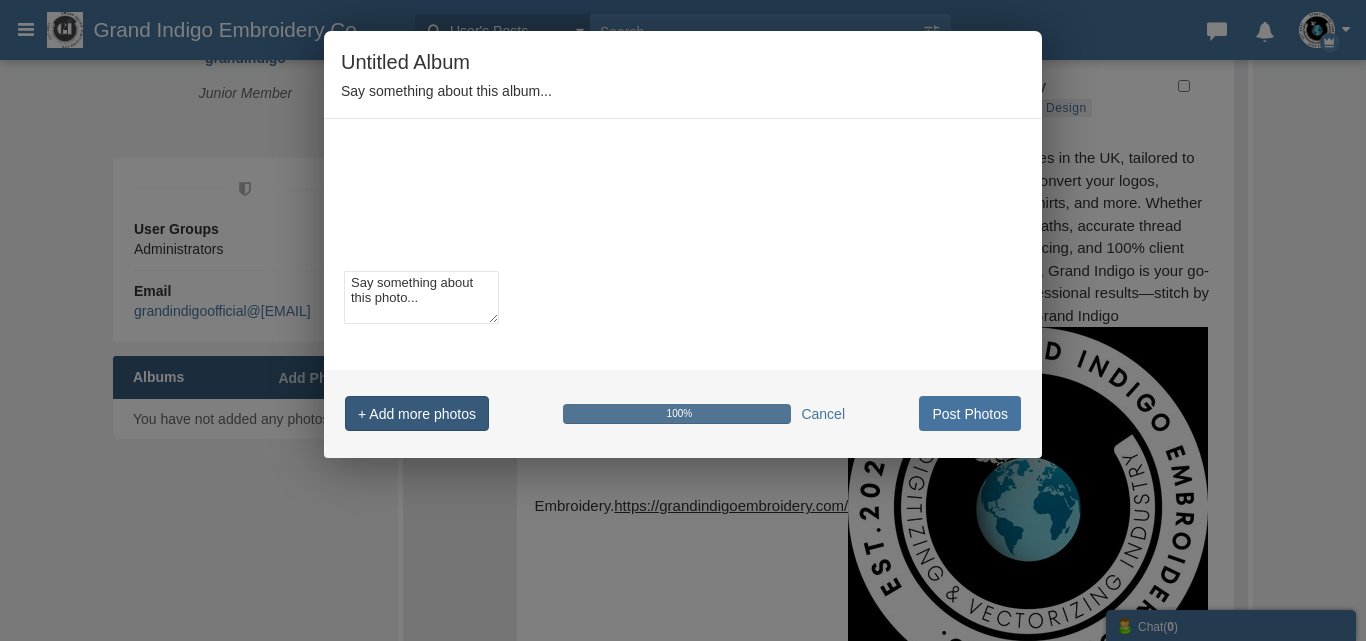 click on "+ Add more photos" at bounding box center (417, 413) 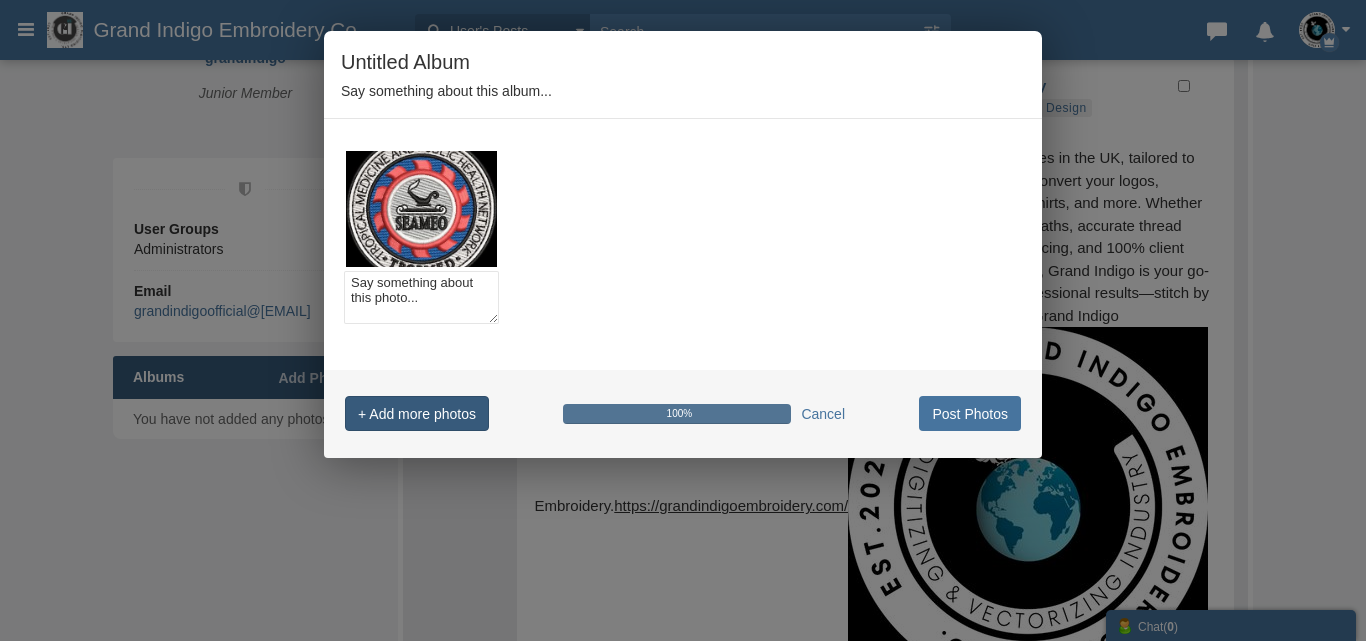 type on "C:\fakepath\WhatsApp Image 2025-07-10 at 10.46.22_85fc74fc.jpg" 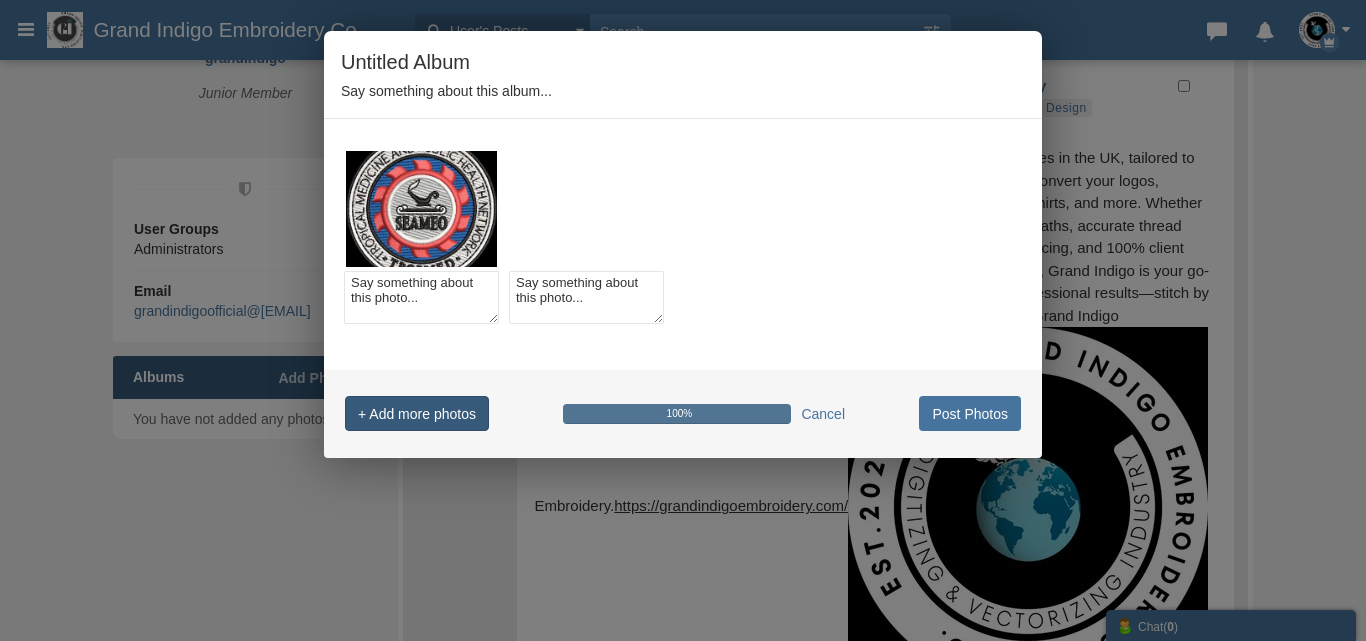 click on "+ Add more photos" at bounding box center (417, 413) 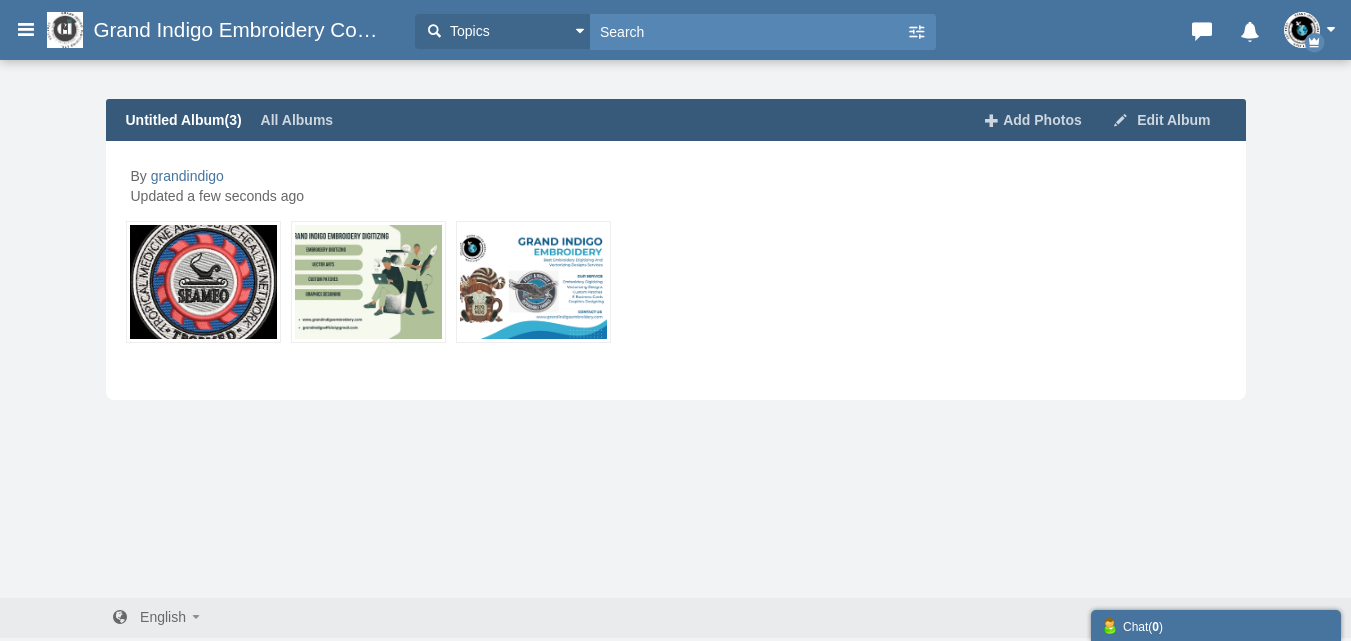 scroll, scrollTop: 0, scrollLeft: 0, axis: both 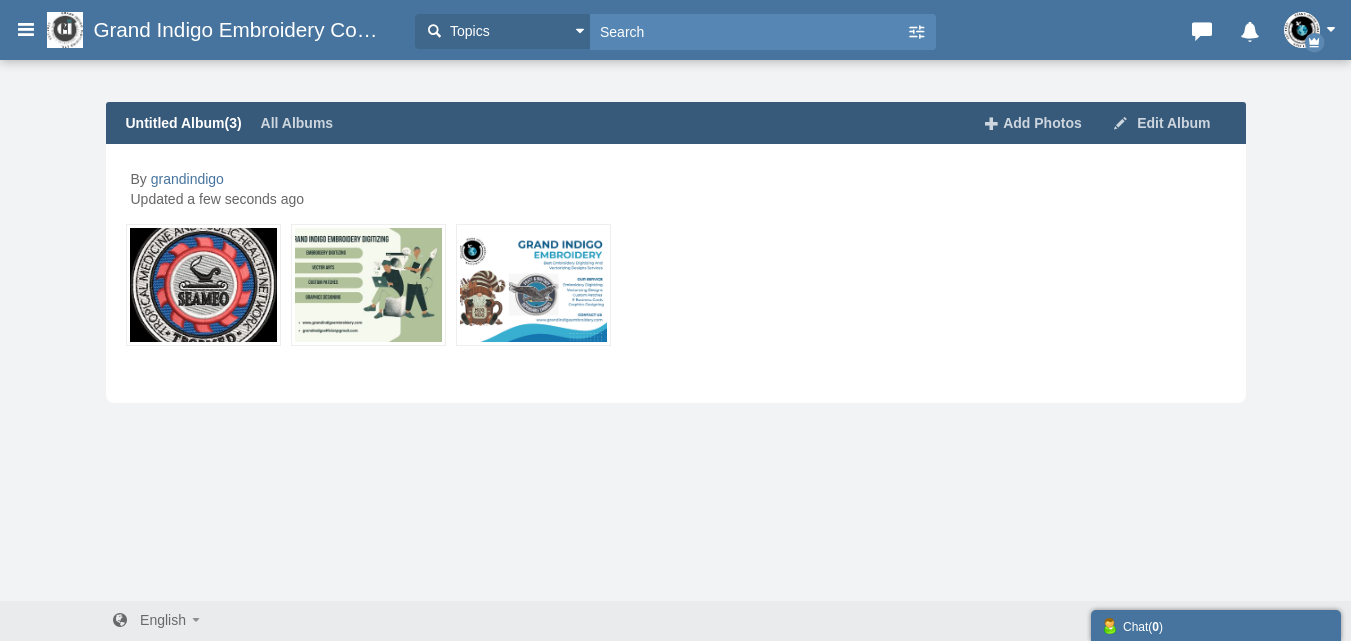 click on "Grand Indigo Embroidery Community" at bounding box center [249, 30] 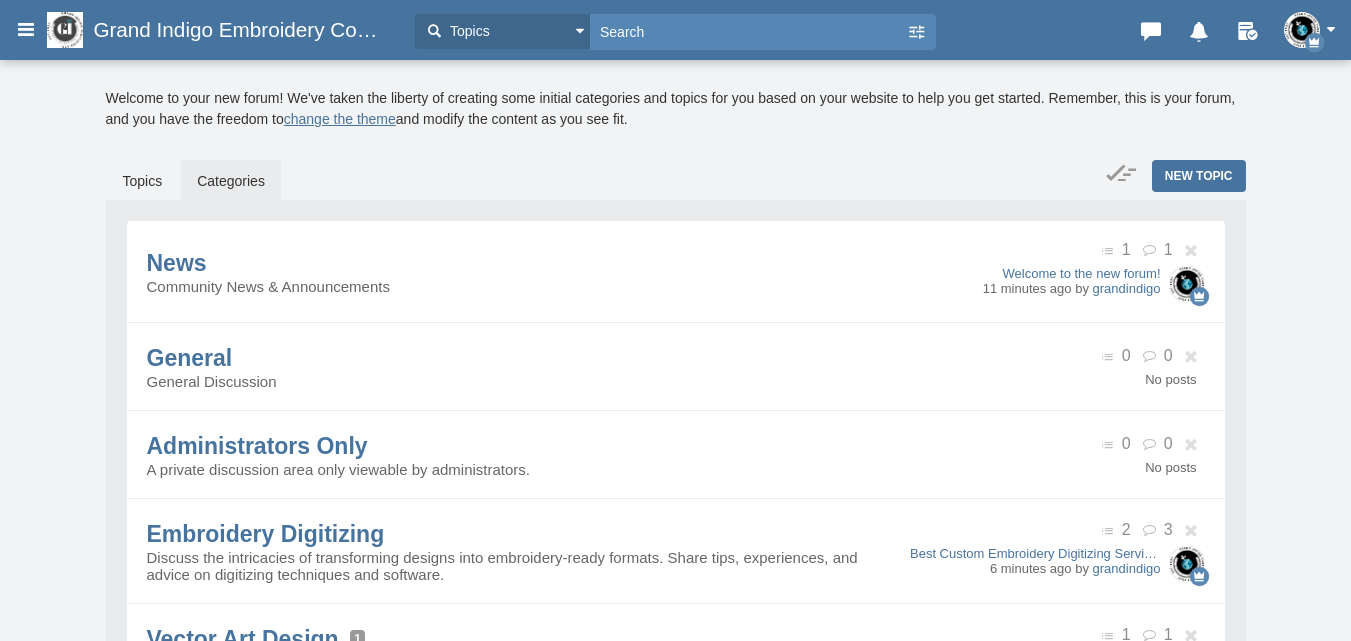 scroll, scrollTop: 0, scrollLeft: 0, axis: both 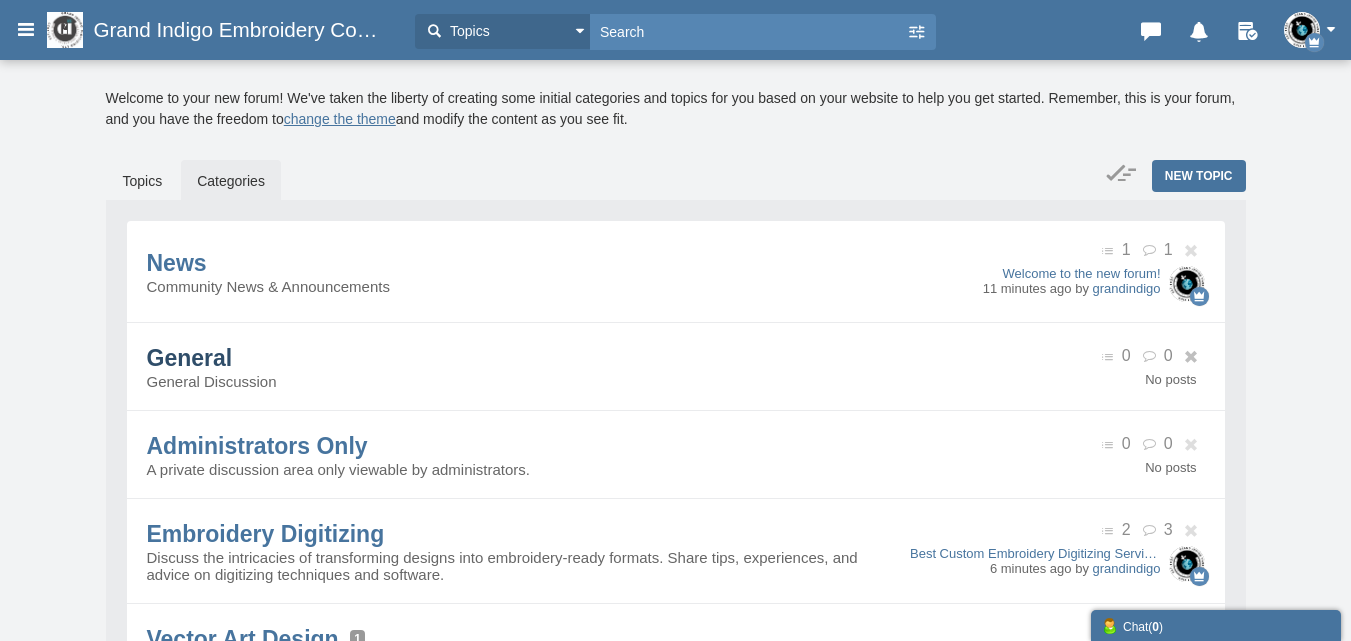 click on "General" at bounding box center (190, 358) 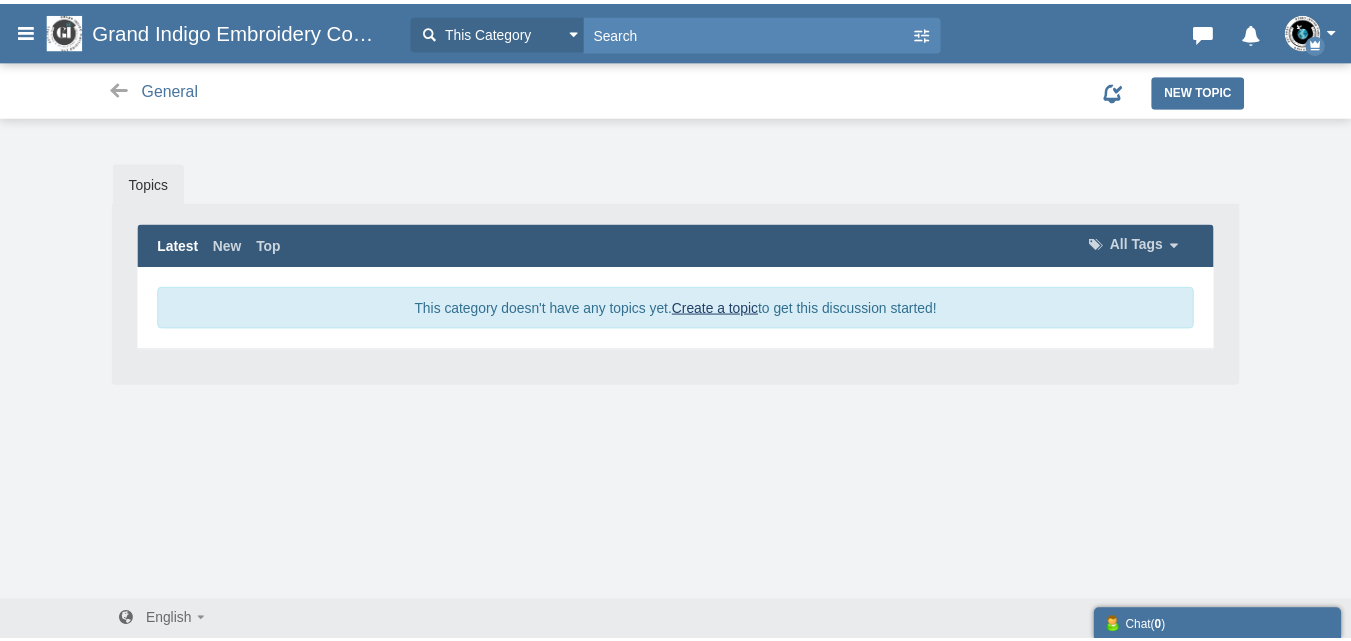 scroll, scrollTop: 0, scrollLeft: 0, axis: both 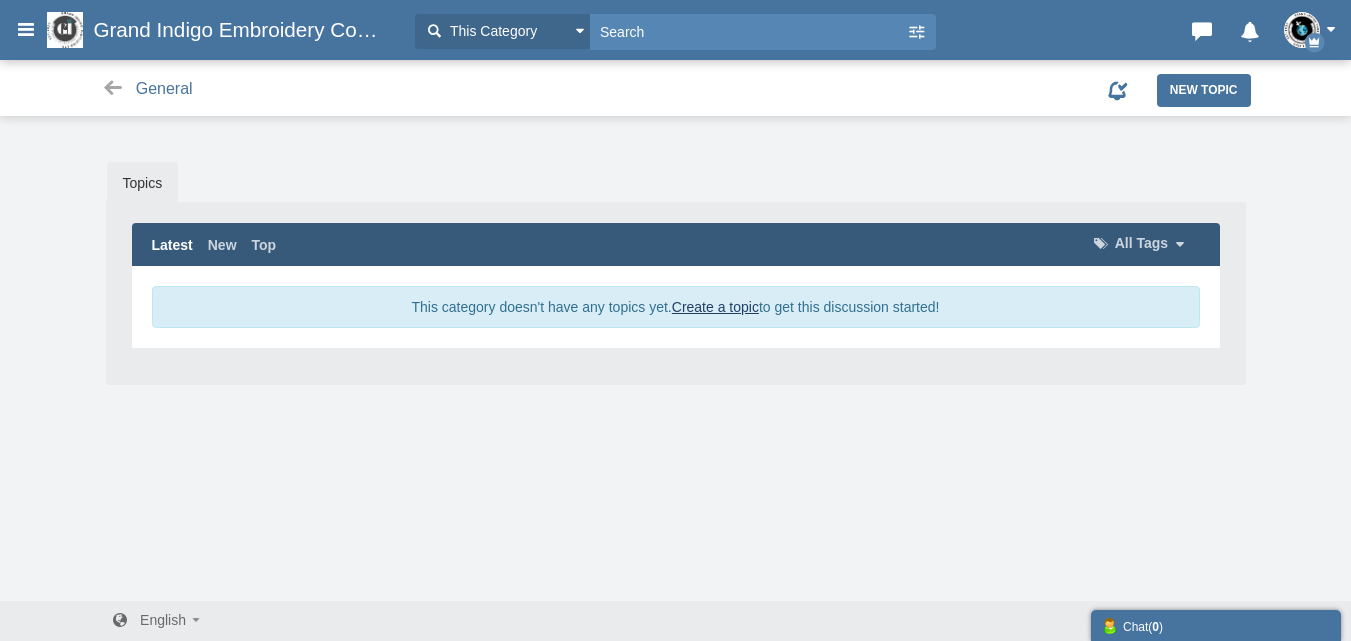 click on "Create a topic" at bounding box center (715, 307) 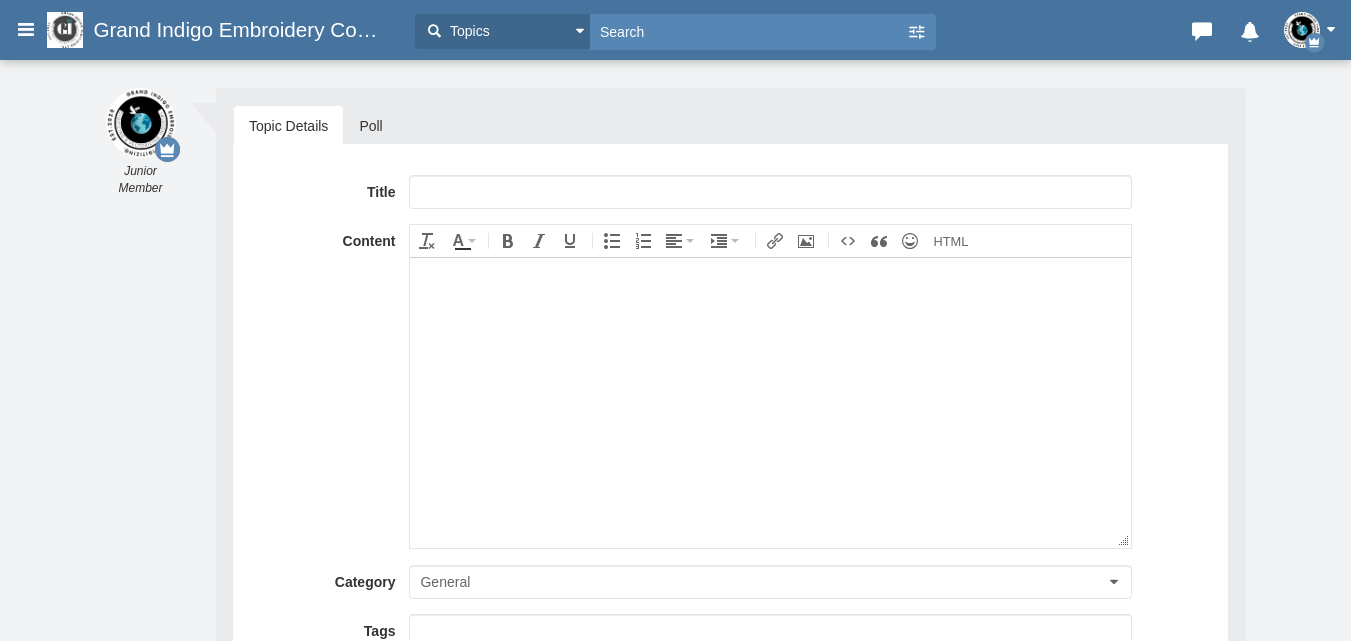 drag, startPoint x: 0, startPoint y: 0, endPoint x: 505, endPoint y: 188, distance: 538.859 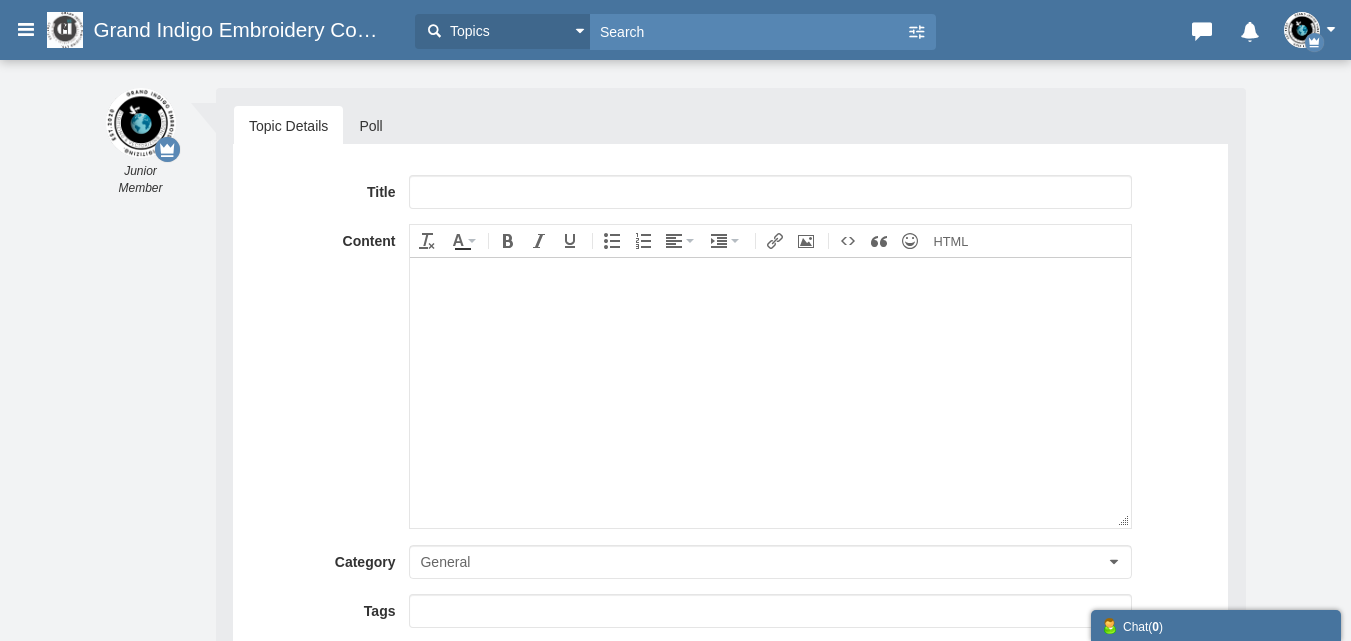 scroll, scrollTop: 0, scrollLeft: 0, axis: both 